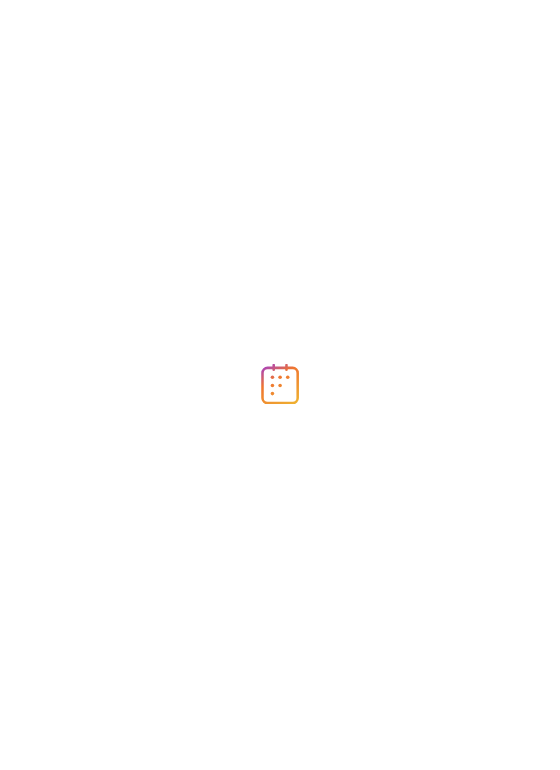 scroll, scrollTop: 0, scrollLeft: 0, axis: both 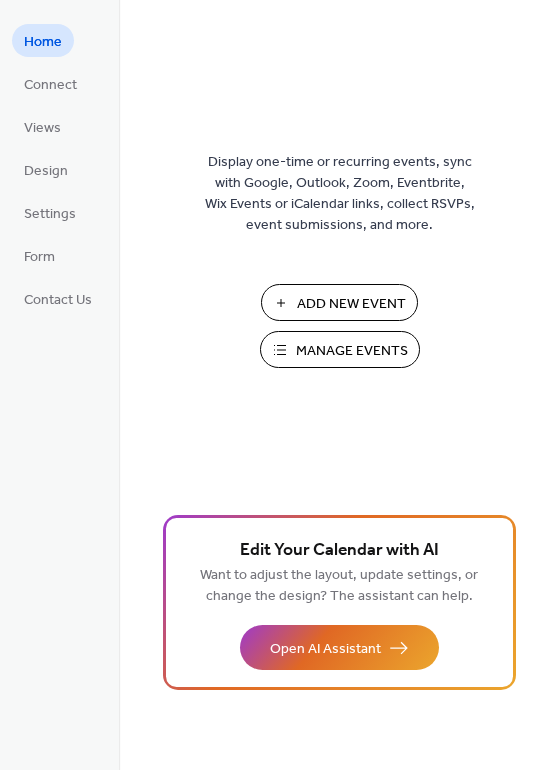 click on "Manage Events" at bounding box center [352, 351] 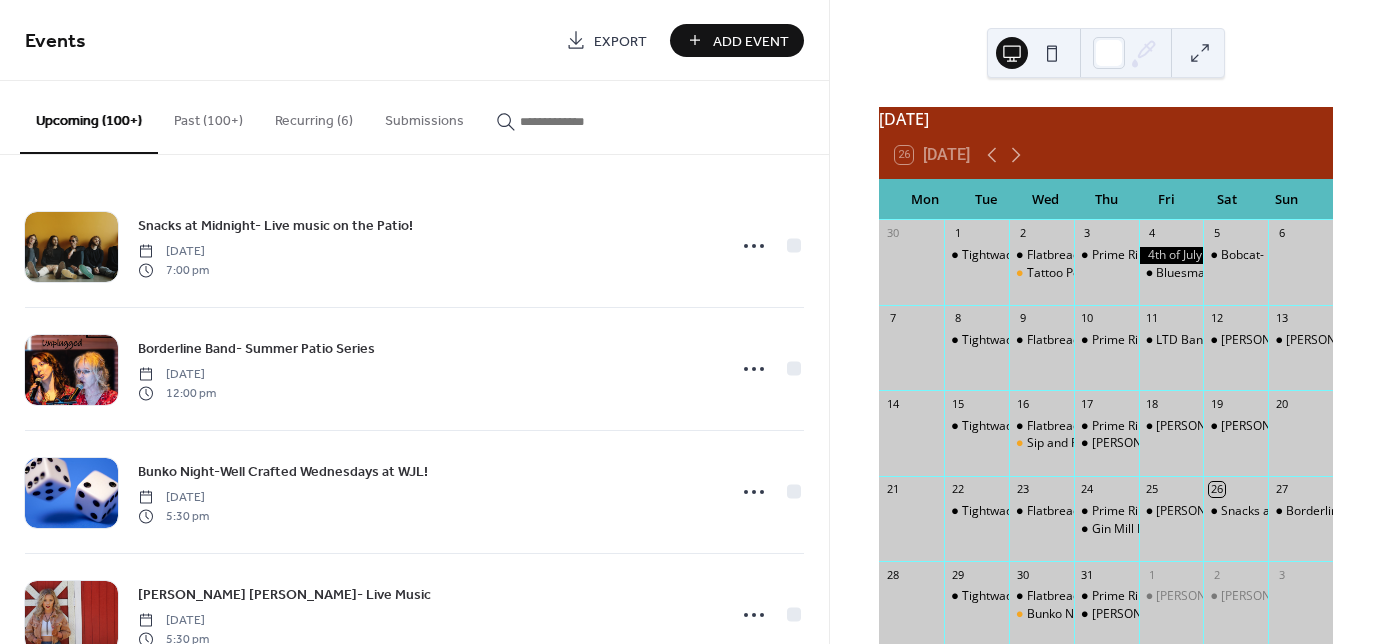 scroll, scrollTop: 0, scrollLeft: 0, axis: both 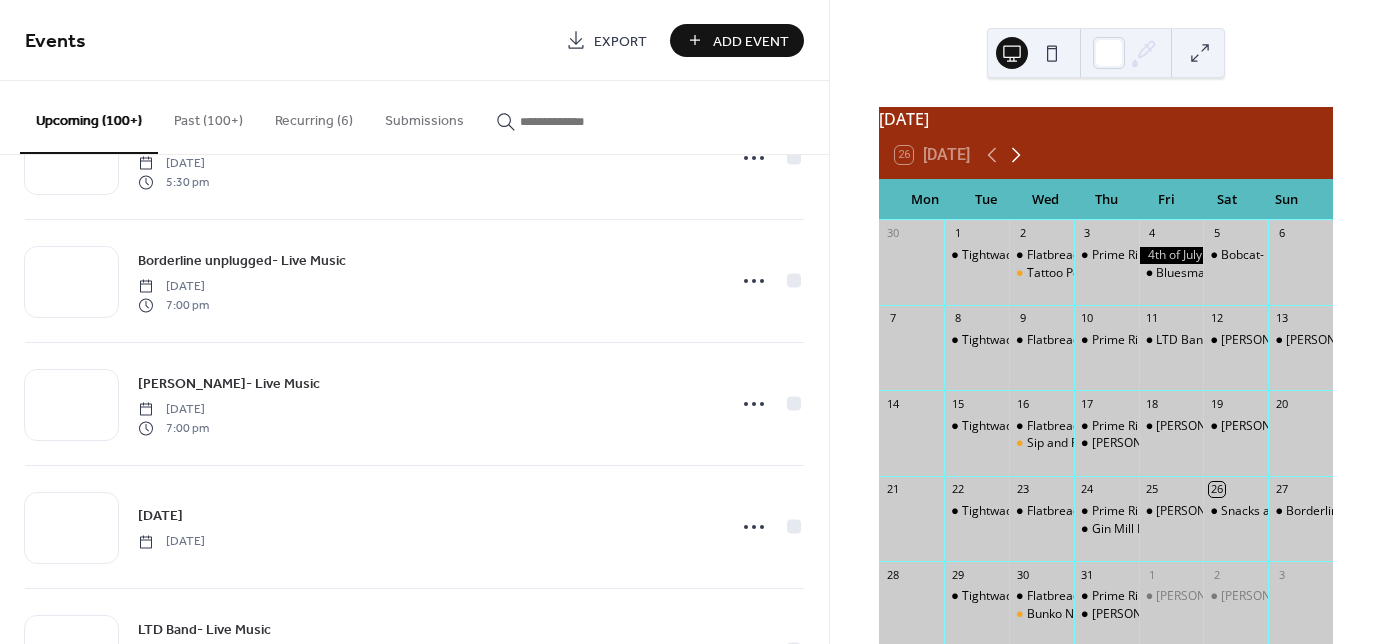 click 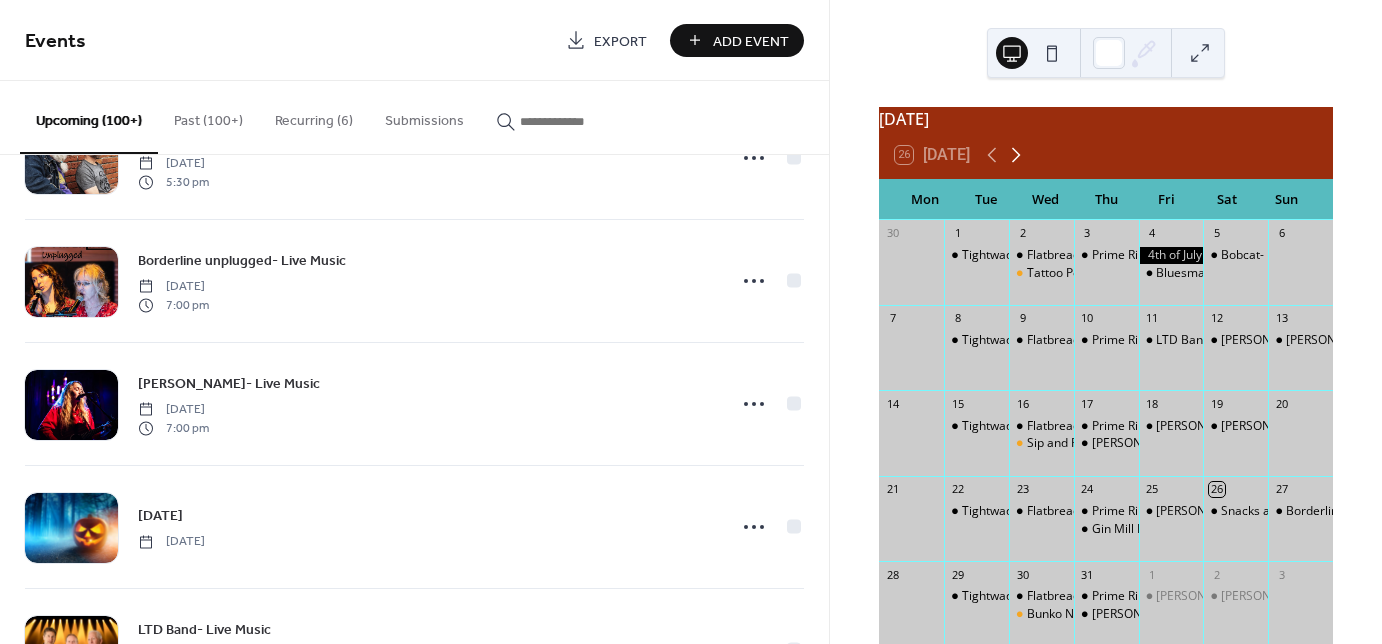 click 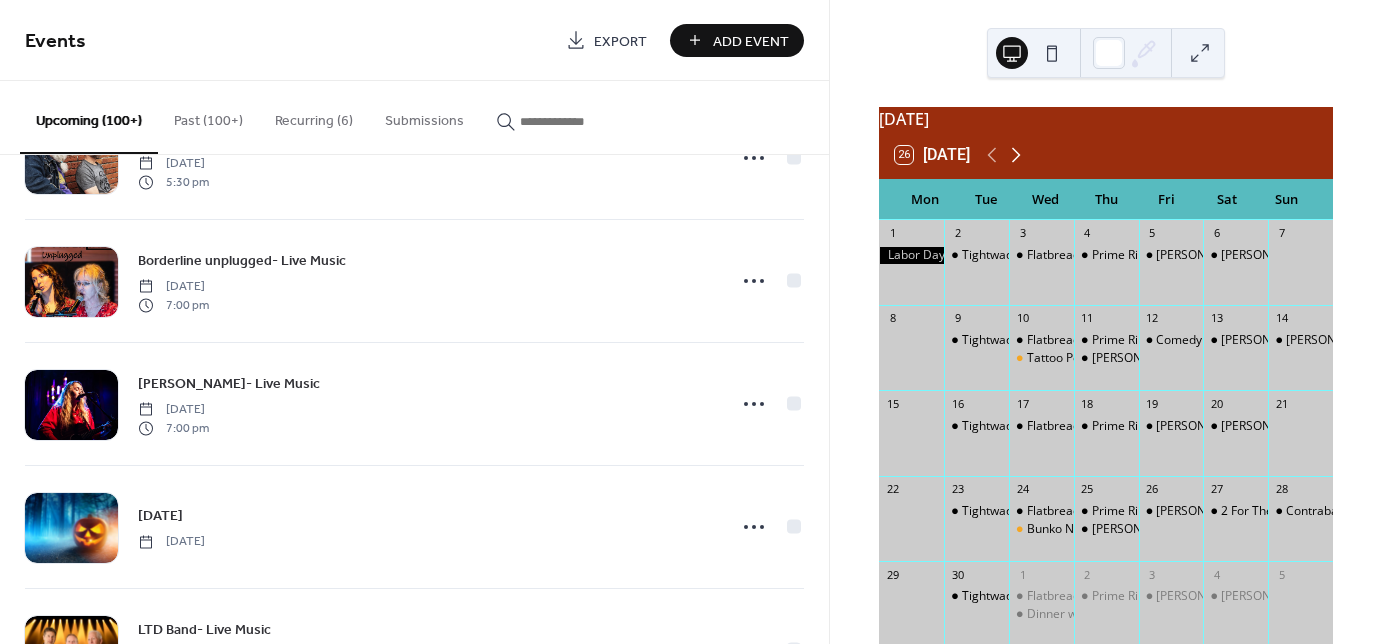click 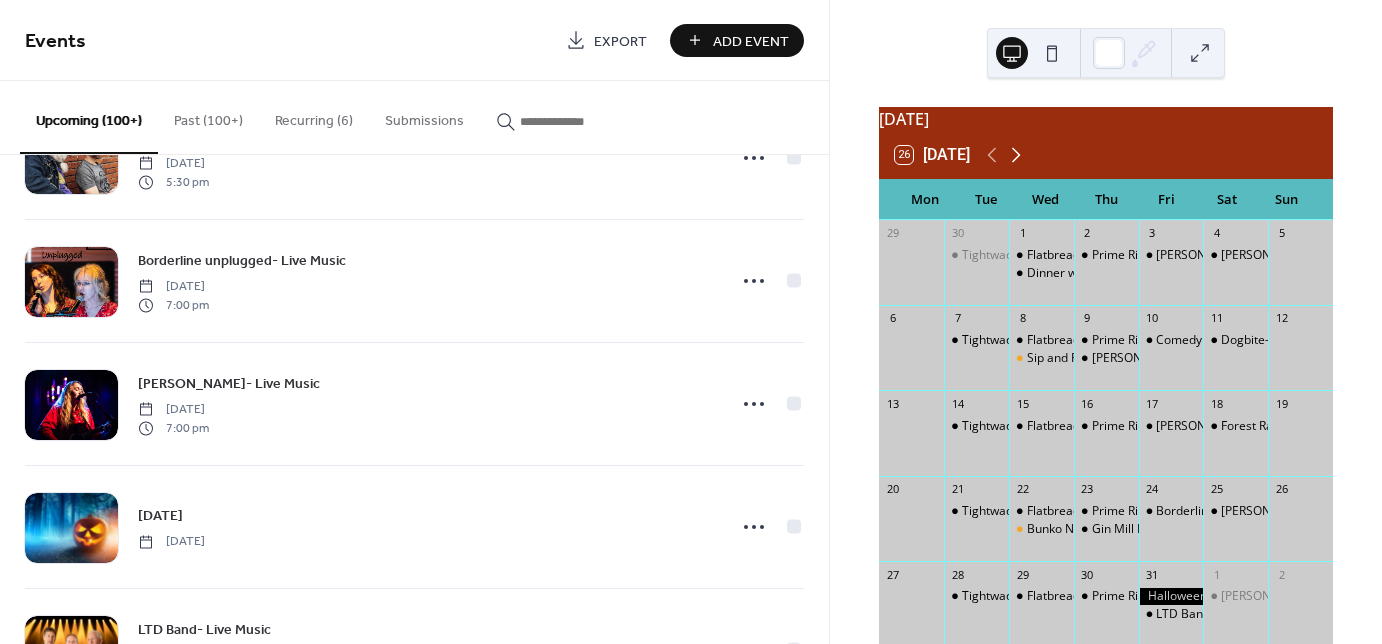 click 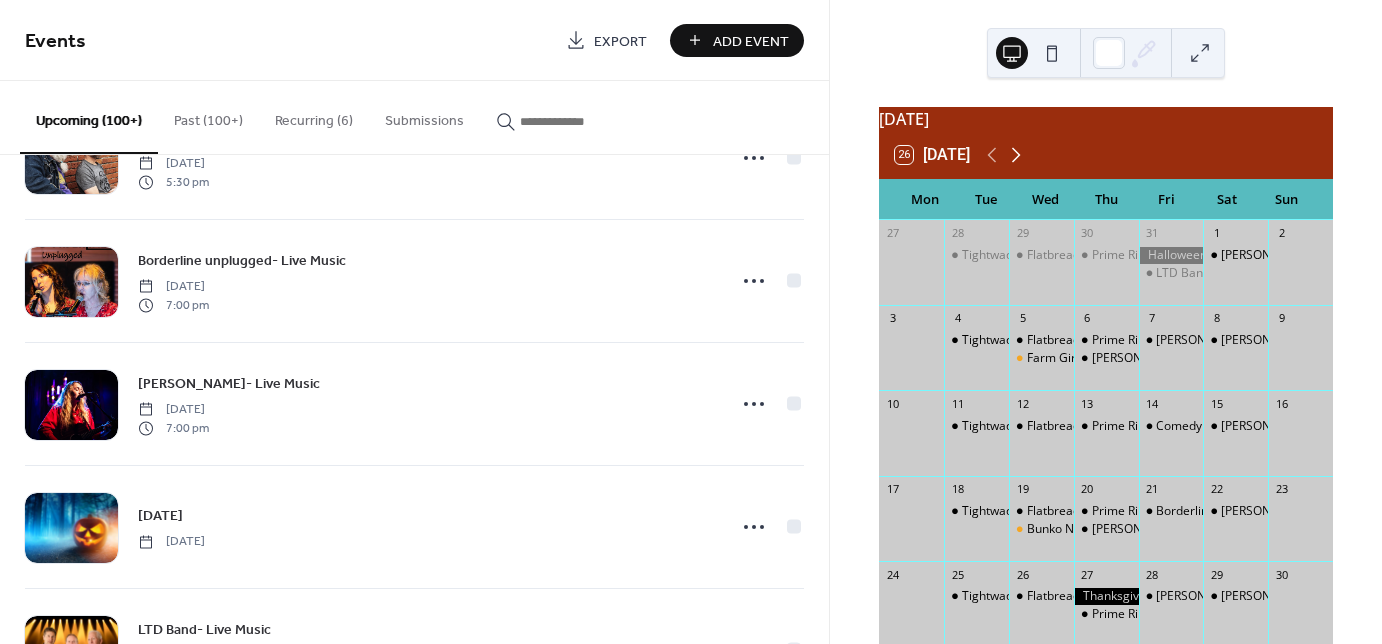 click 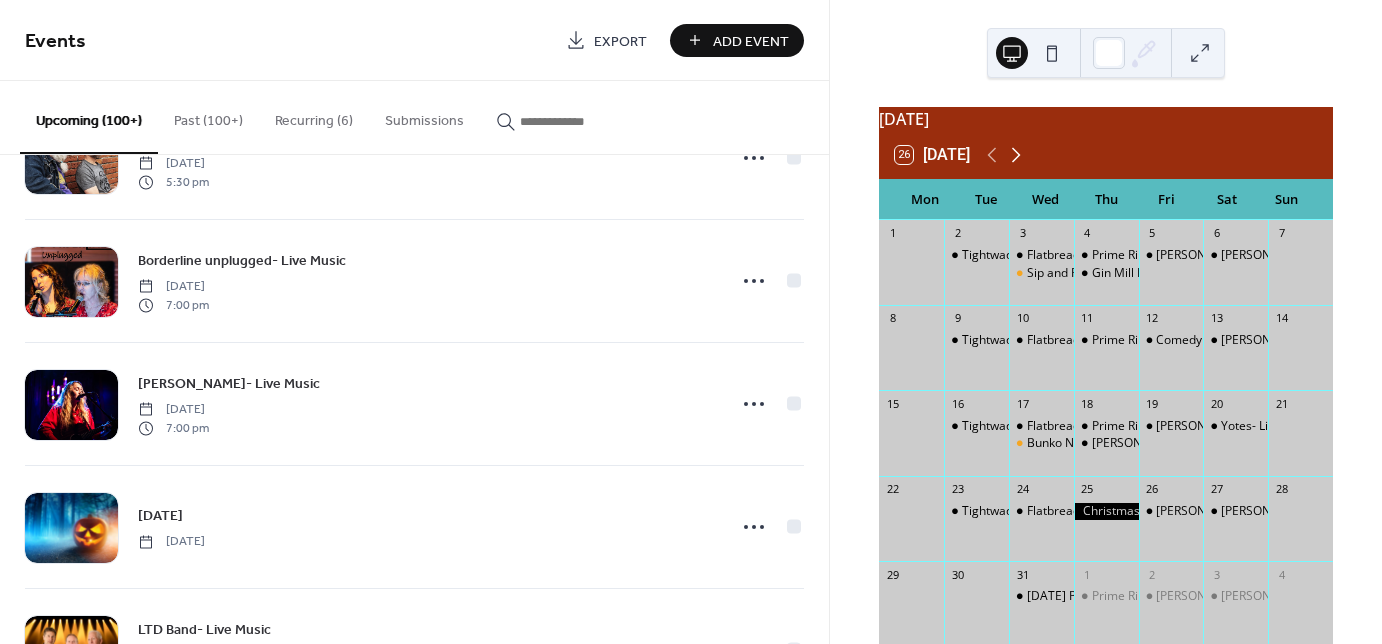 click 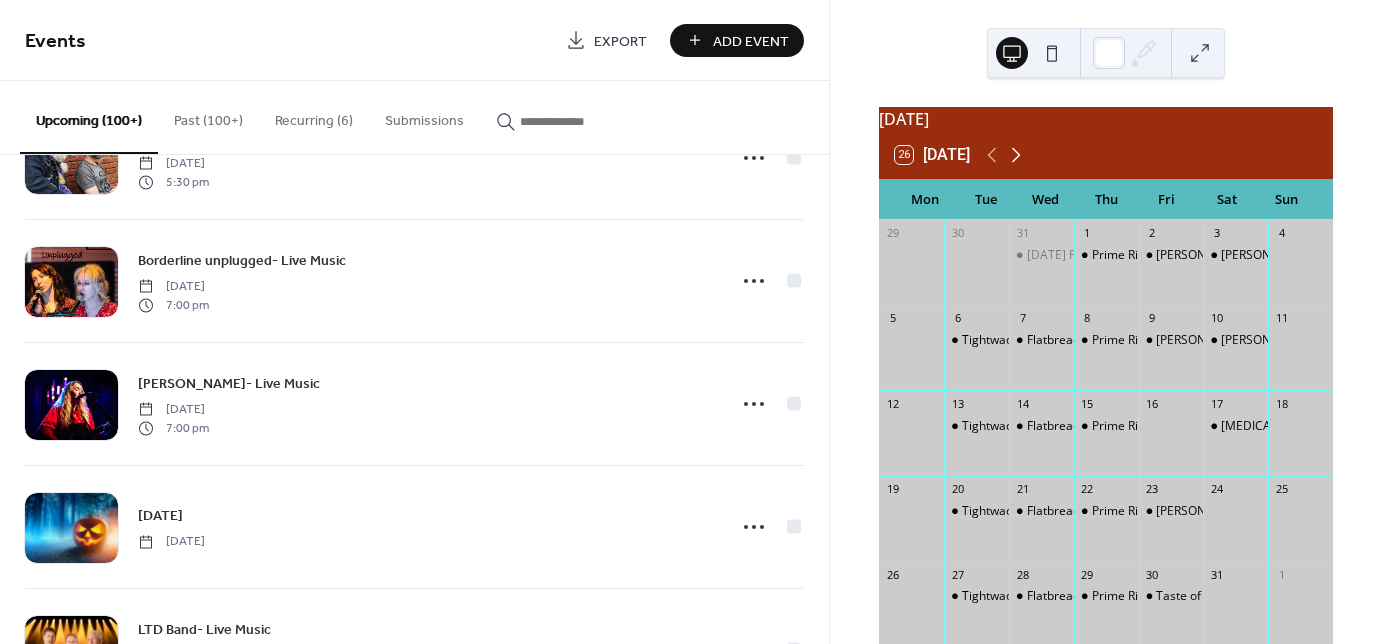 click 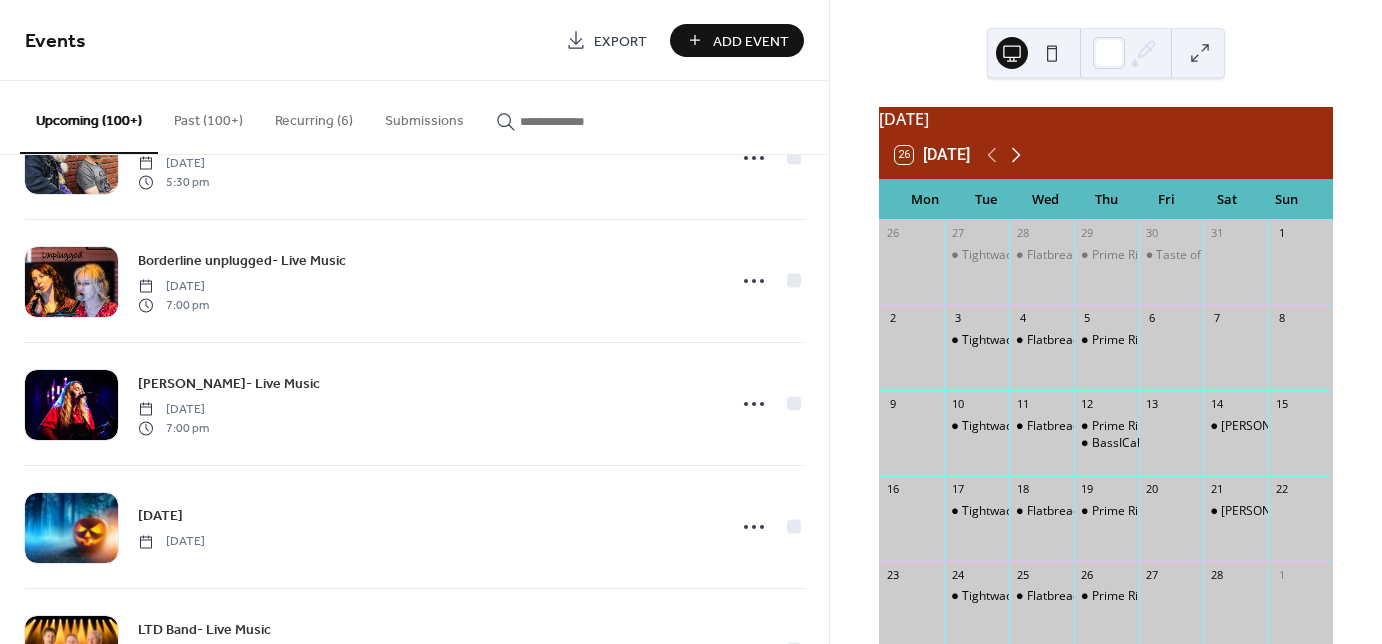 click 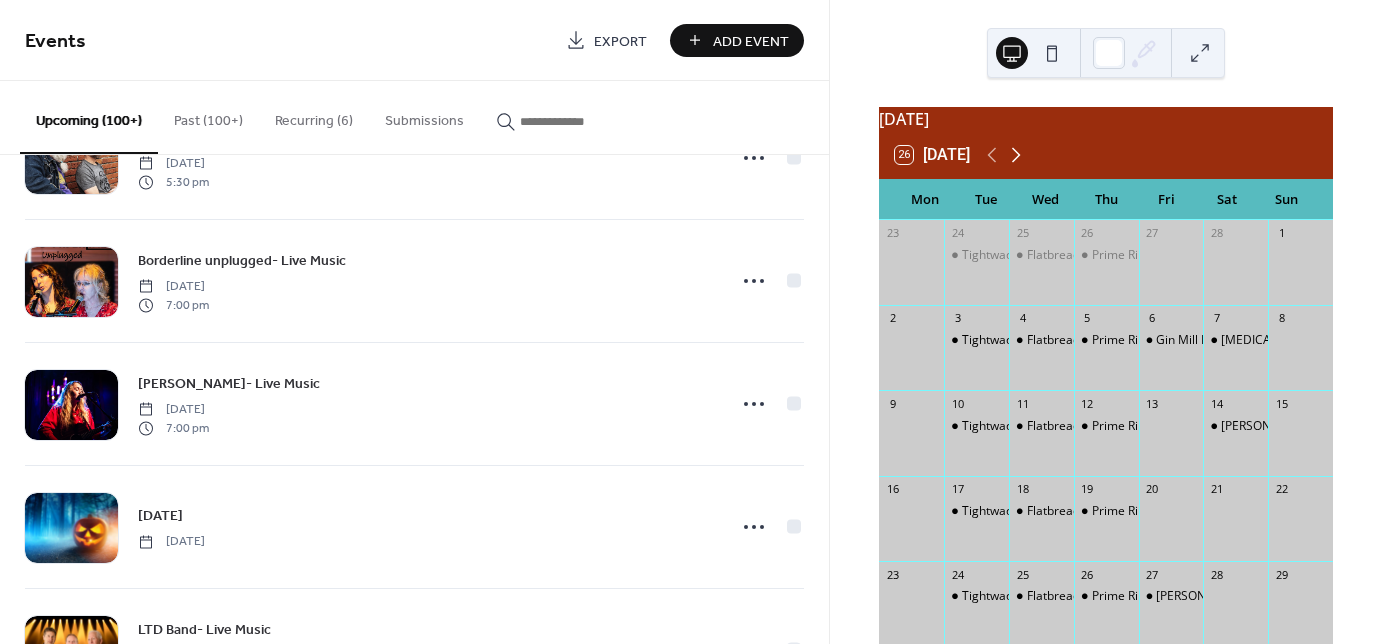 click 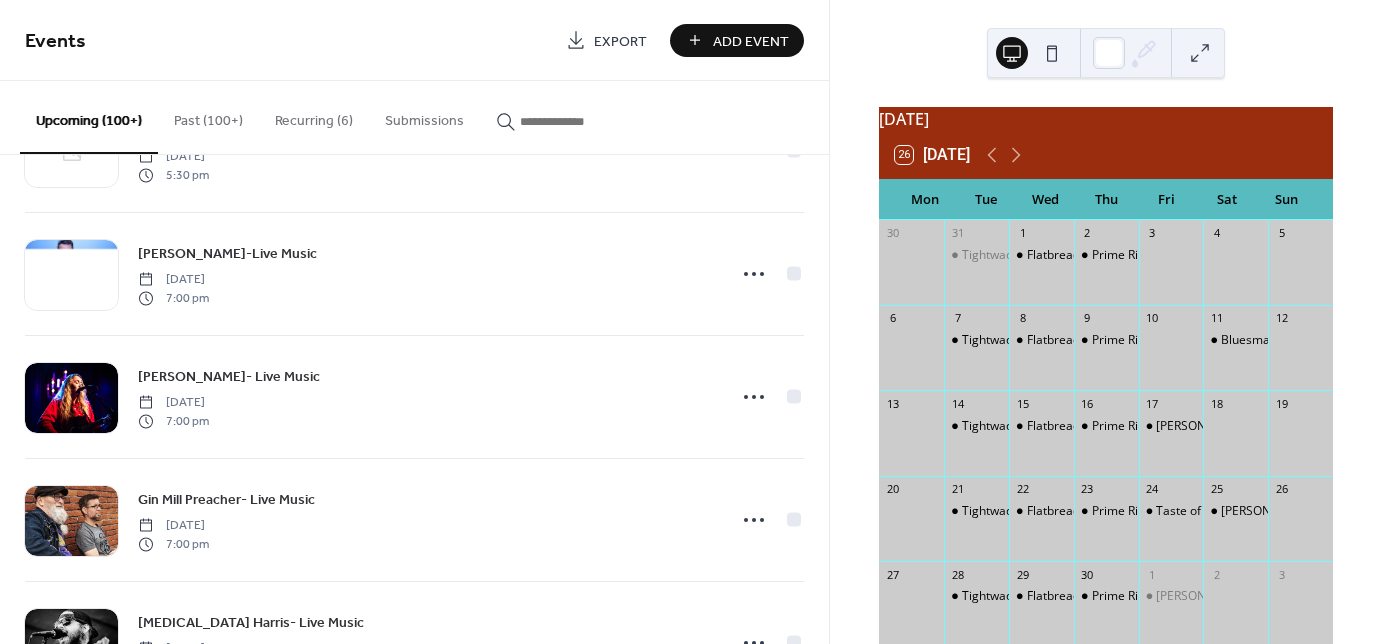 scroll, scrollTop: 9553, scrollLeft: 0, axis: vertical 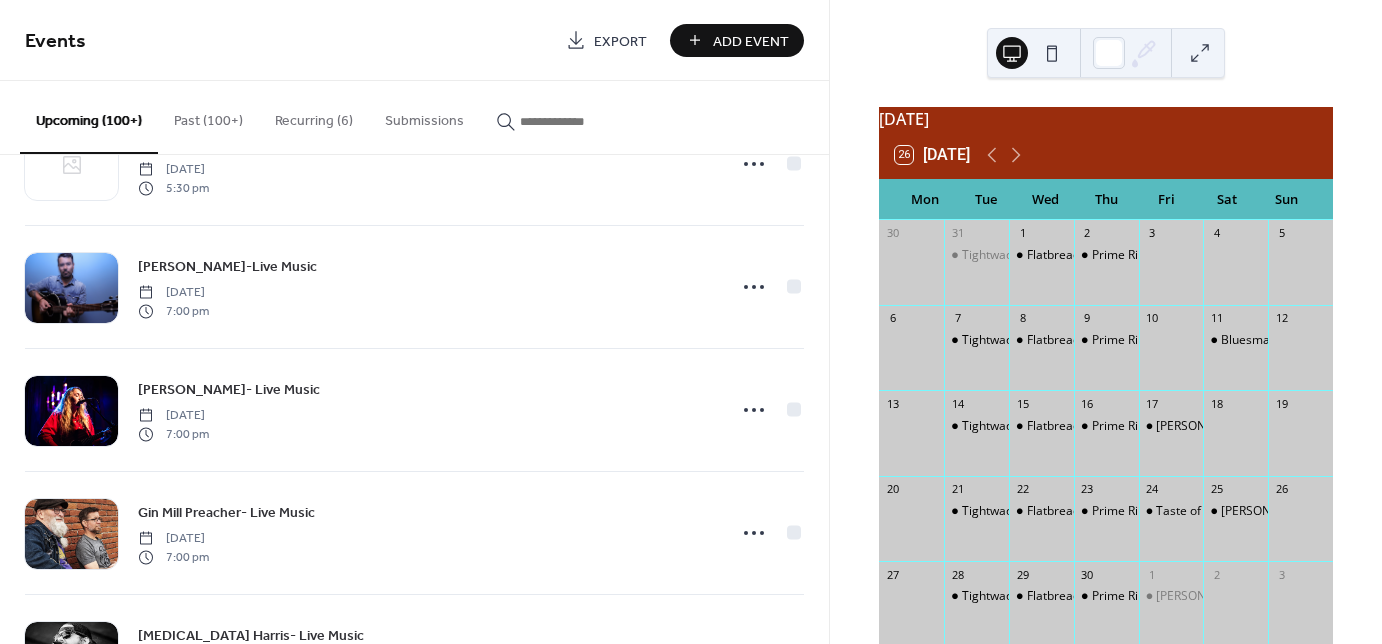 click on "Add Event" at bounding box center (751, 41) 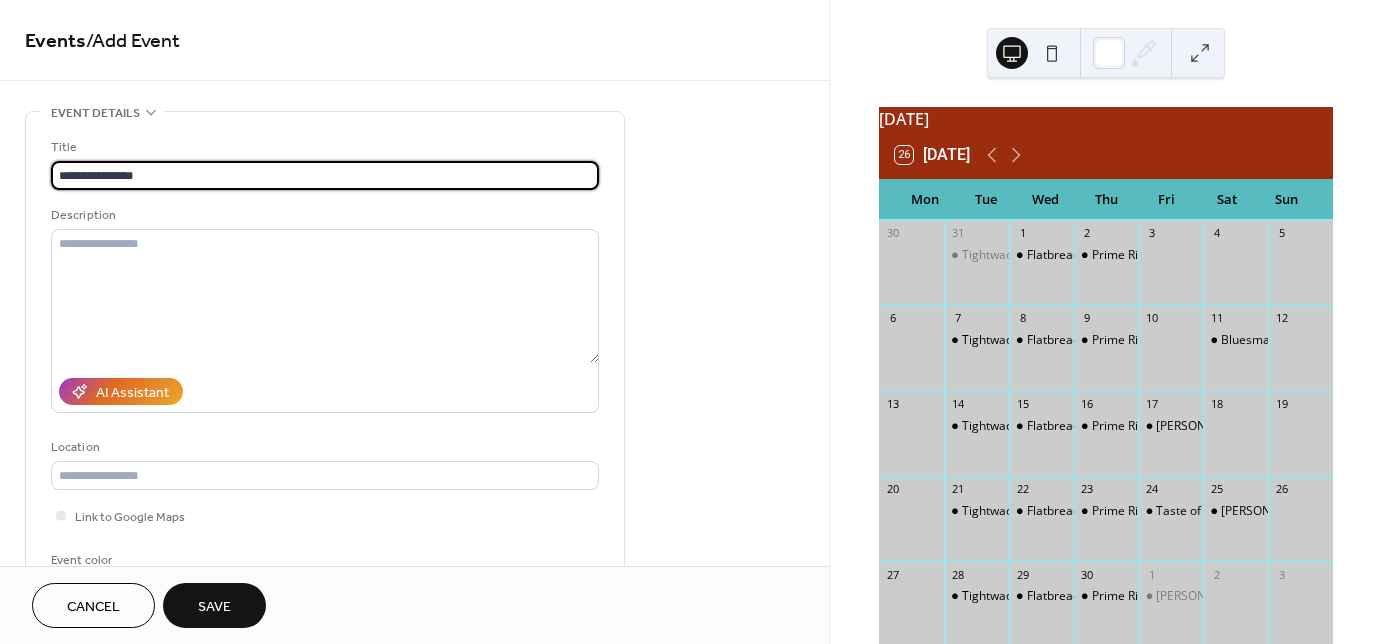 click on "**********" at bounding box center (325, 175) 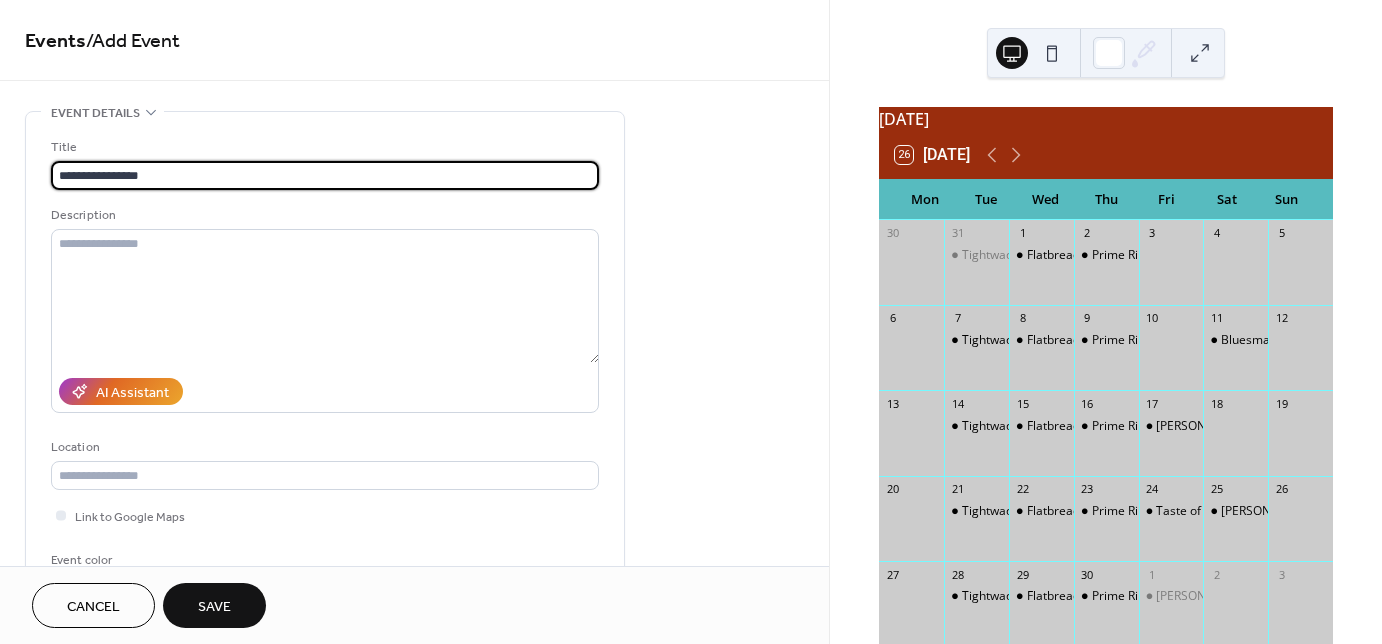 click on "**********" at bounding box center [325, 175] 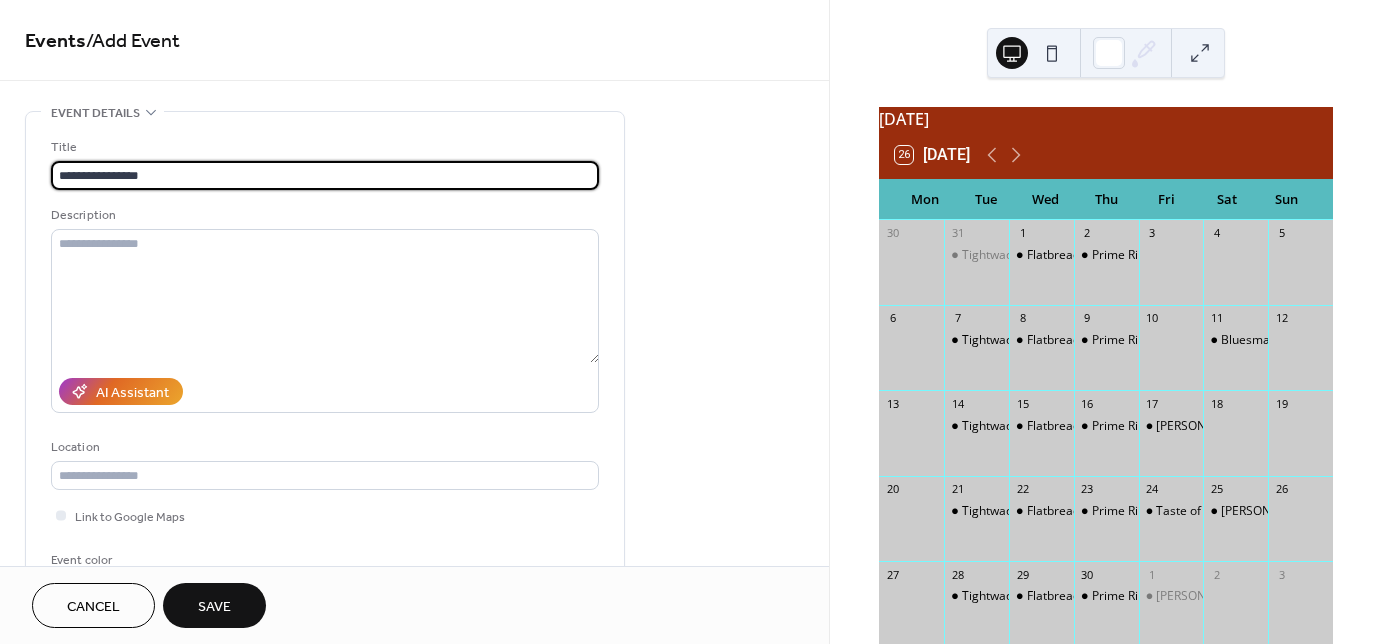 click on "**********" at bounding box center [325, 175] 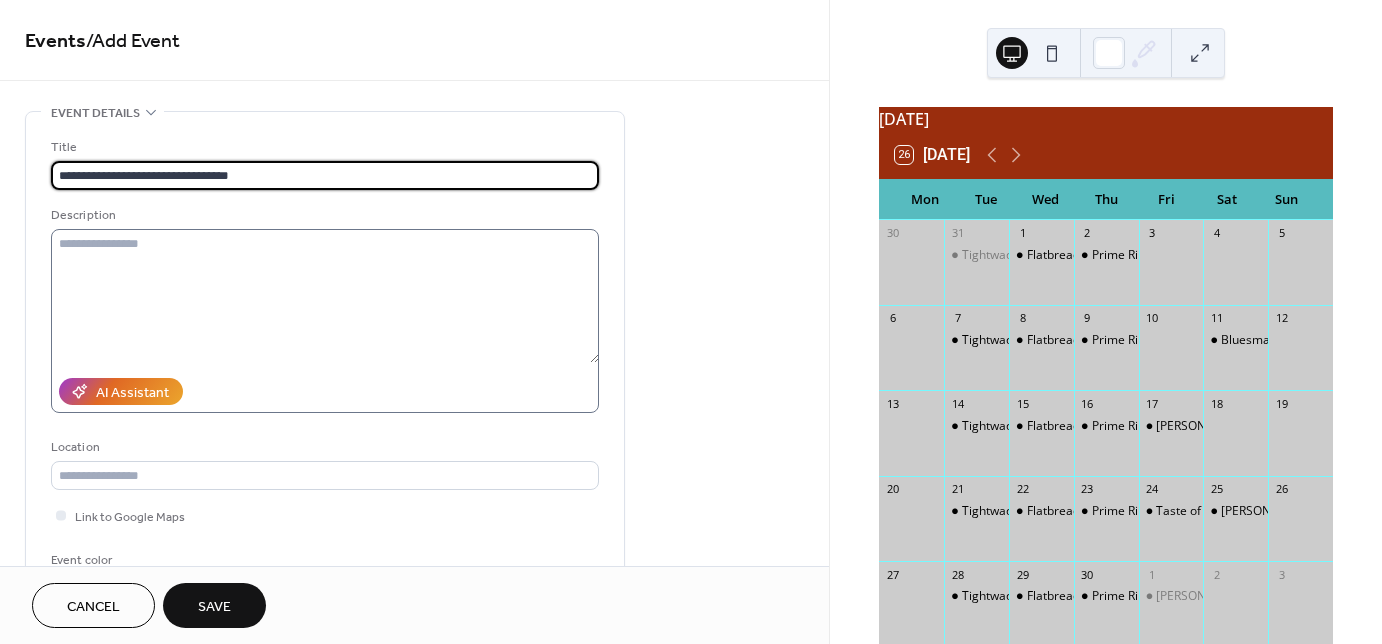 type on "**********" 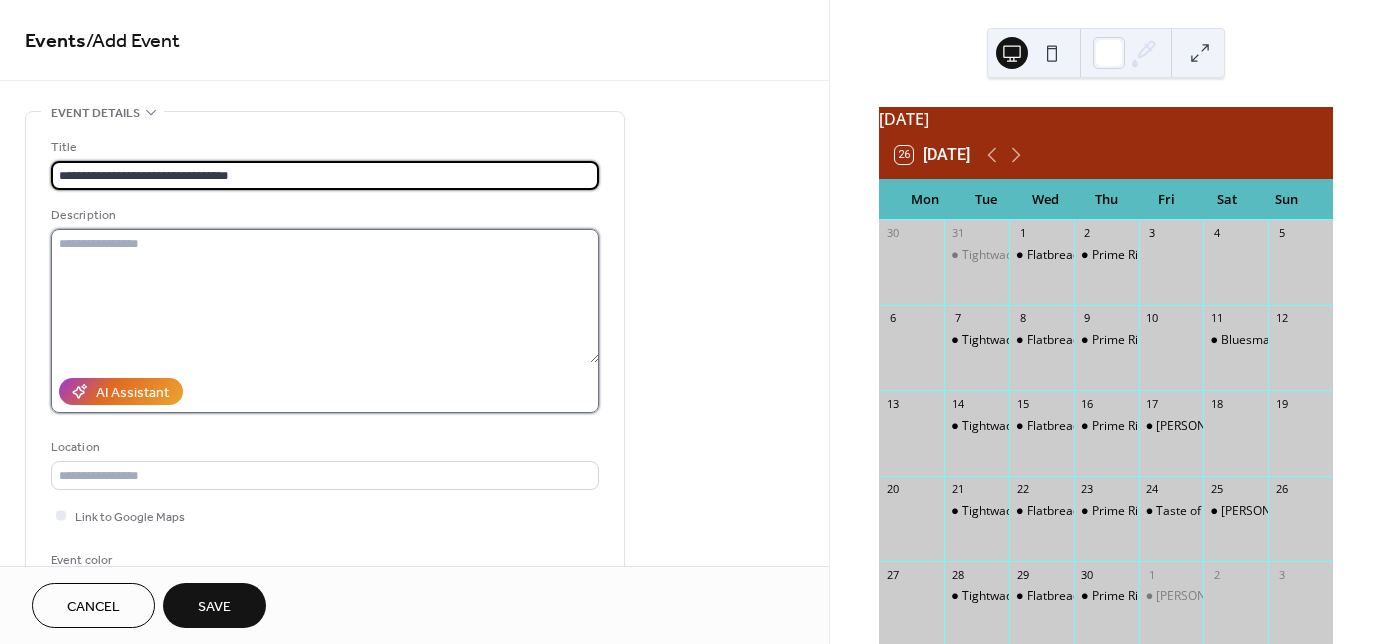 click at bounding box center [325, 296] 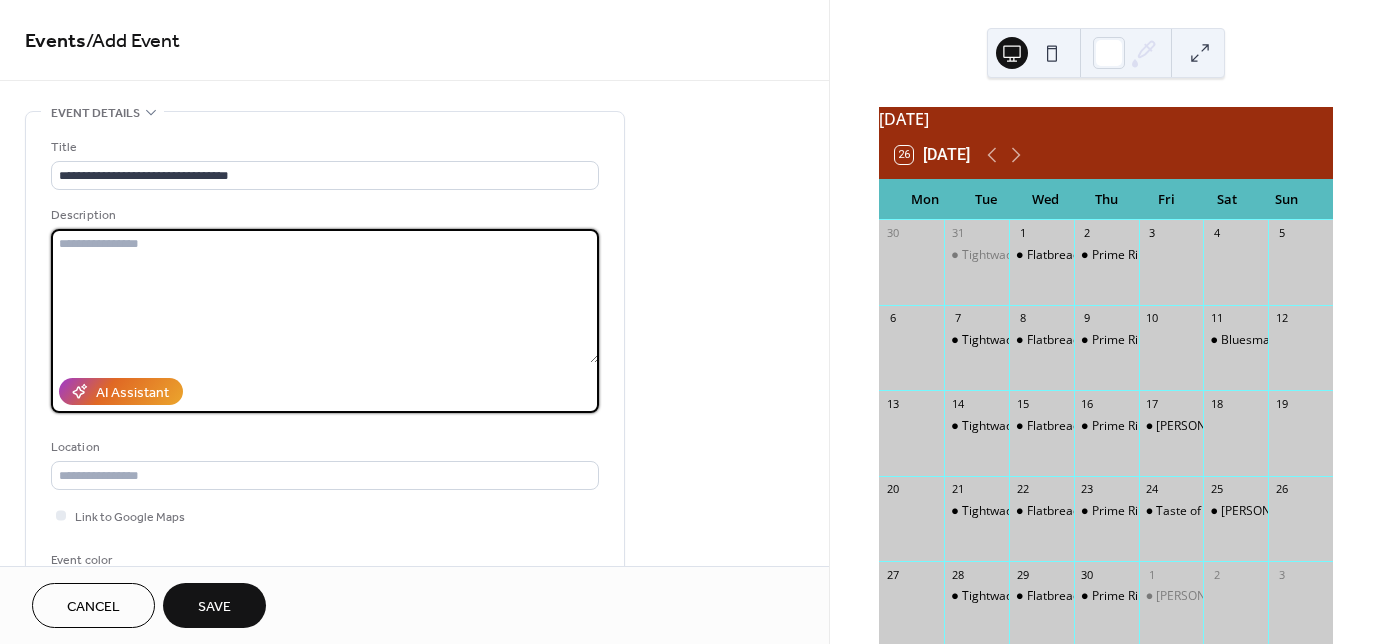 paste on "**********" 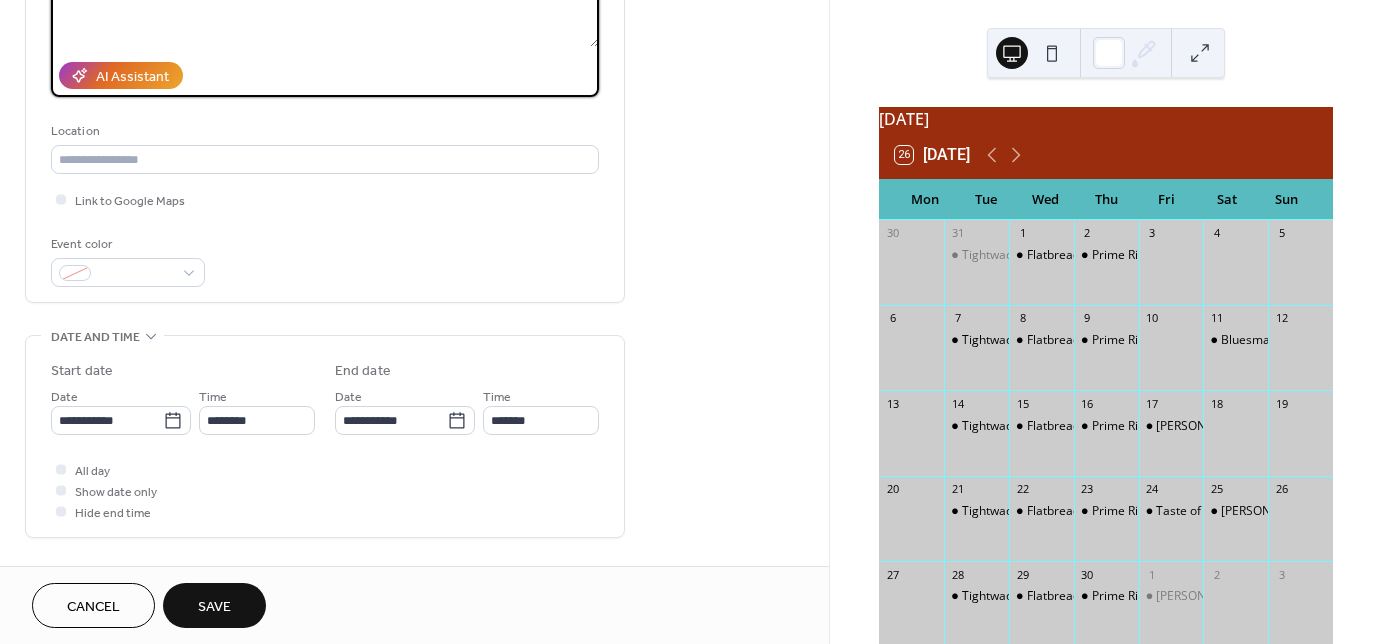scroll, scrollTop: 320, scrollLeft: 0, axis: vertical 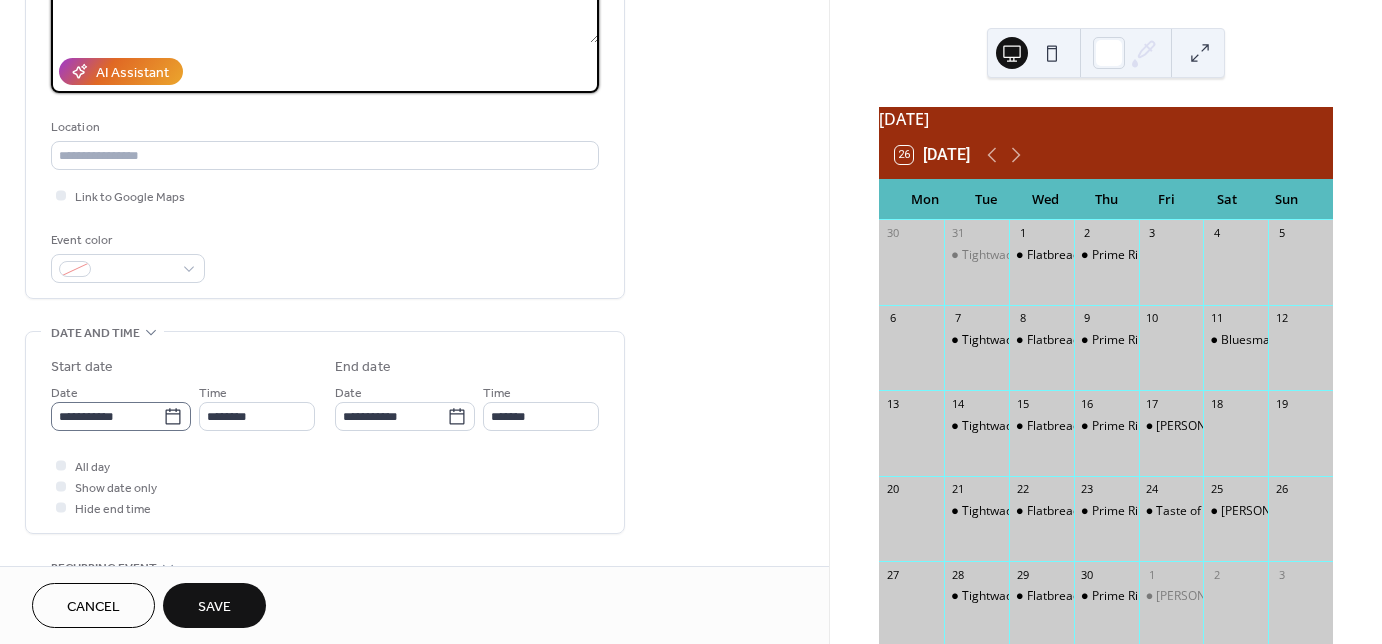 type on "**********" 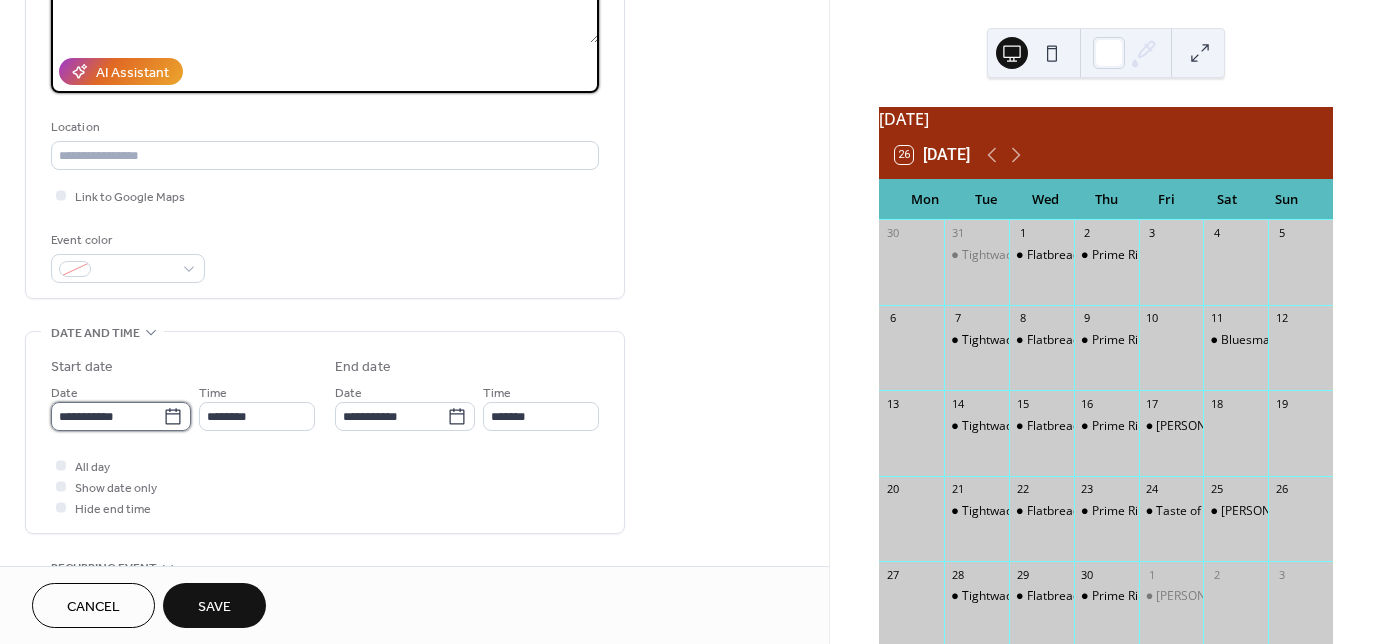 click on "**********" at bounding box center [107, 416] 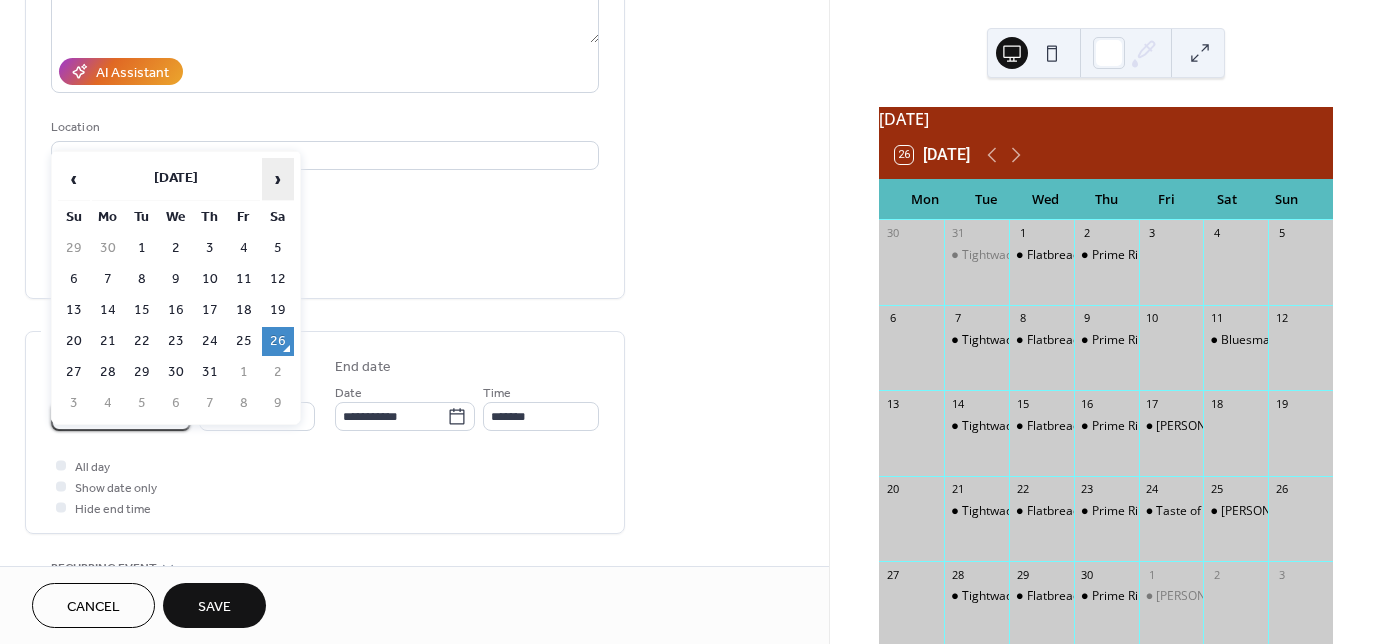 click on "›" at bounding box center (278, 179) 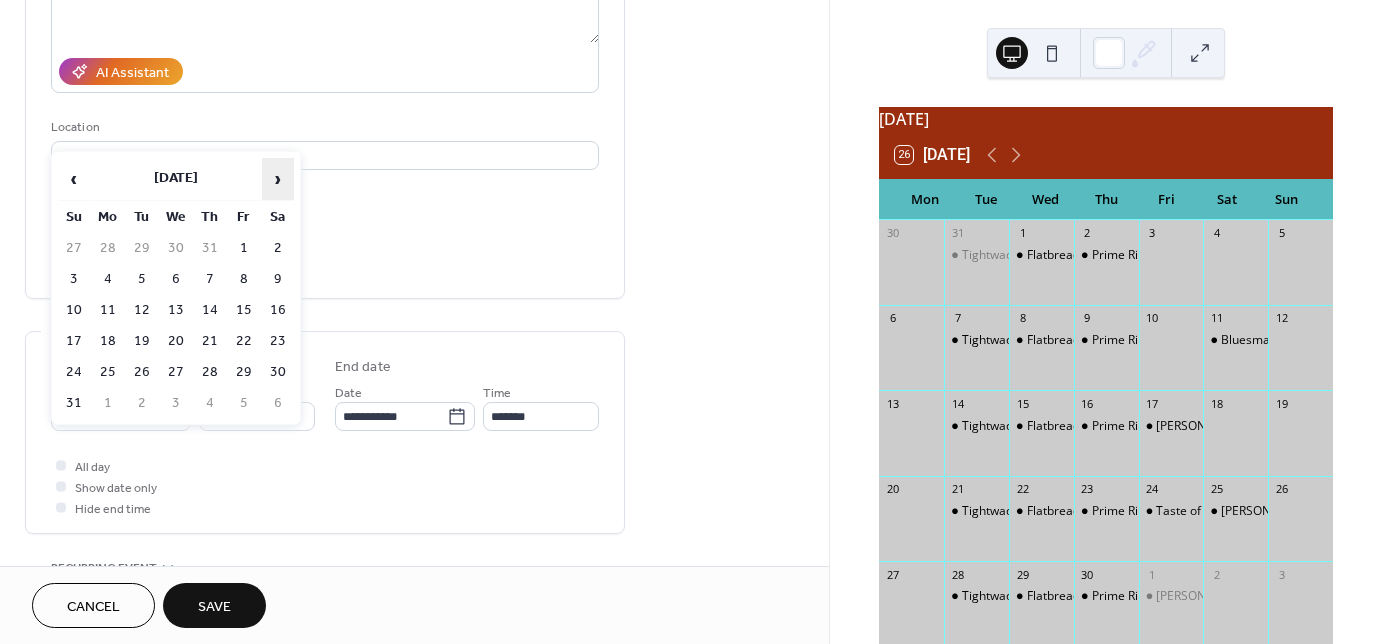 click on "›" at bounding box center (278, 179) 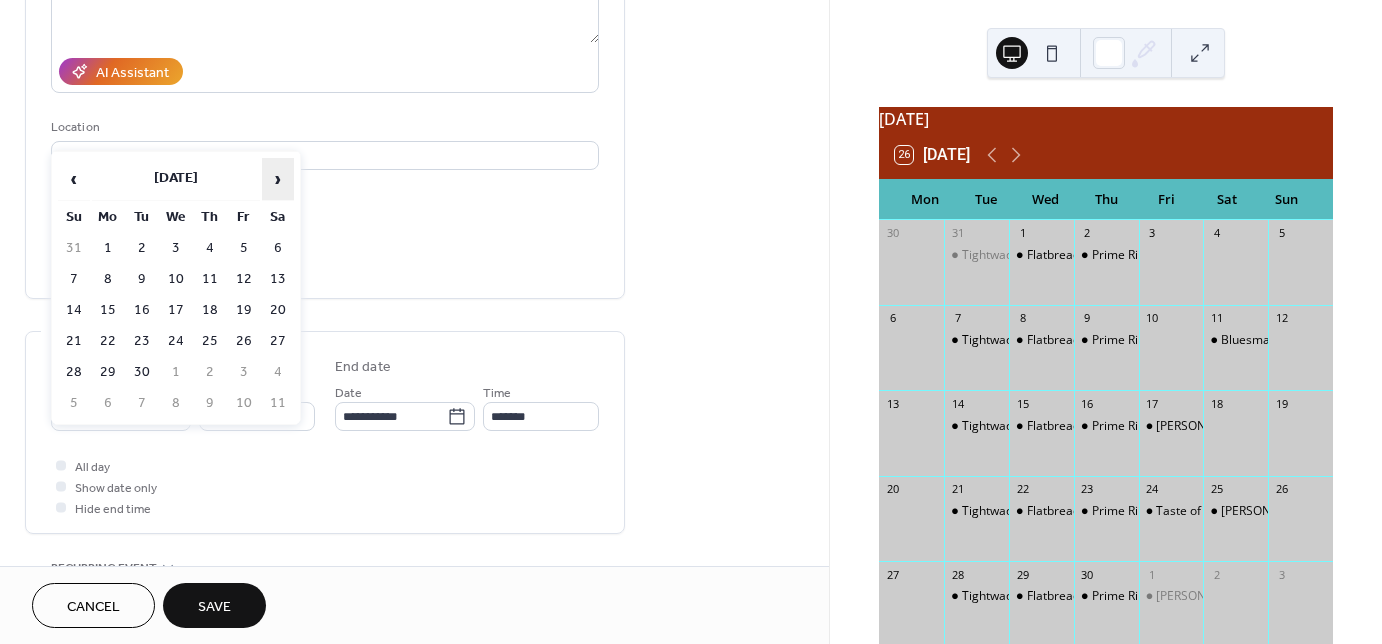 click on "›" at bounding box center (278, 179) 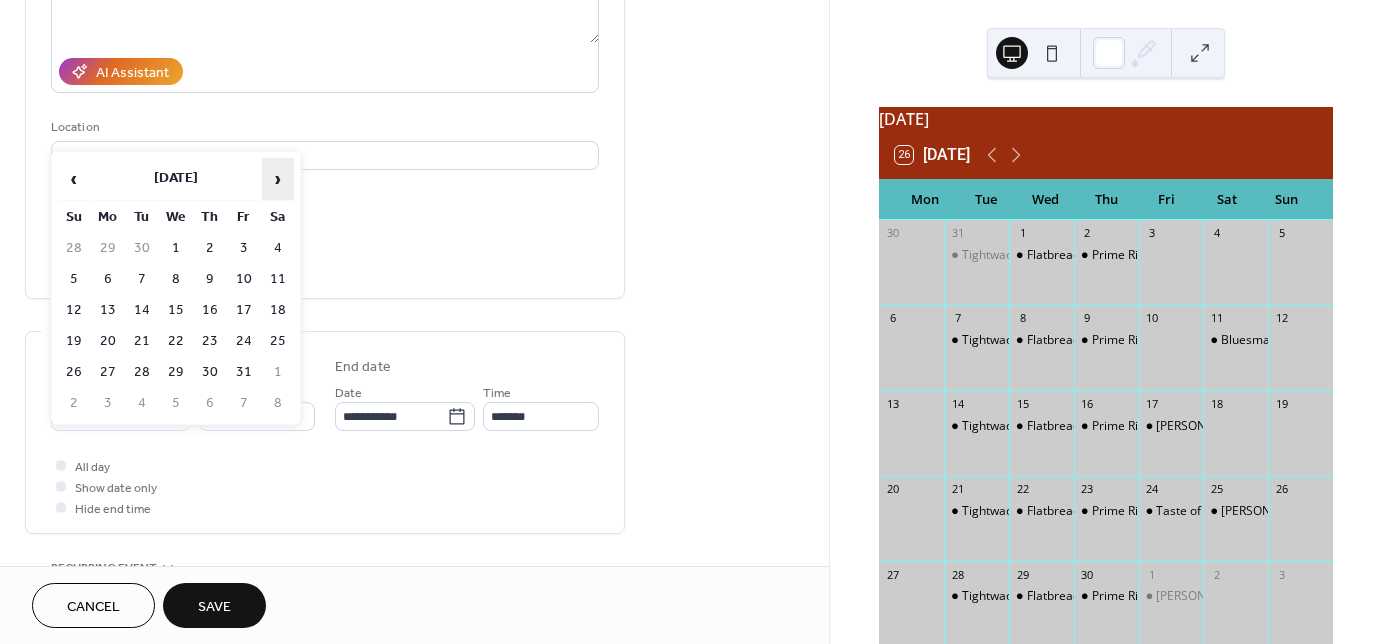 click on "›" at bounding box center [278, 179] 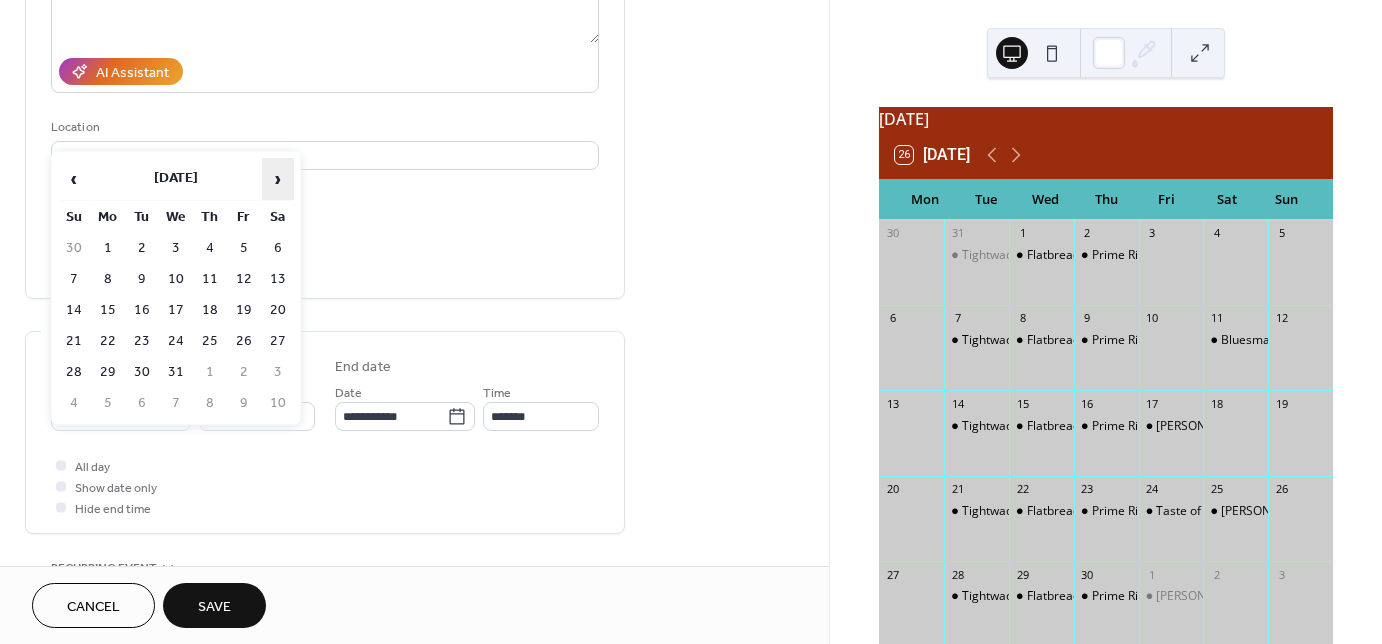 click on "›" at bounding box center [278, 179] 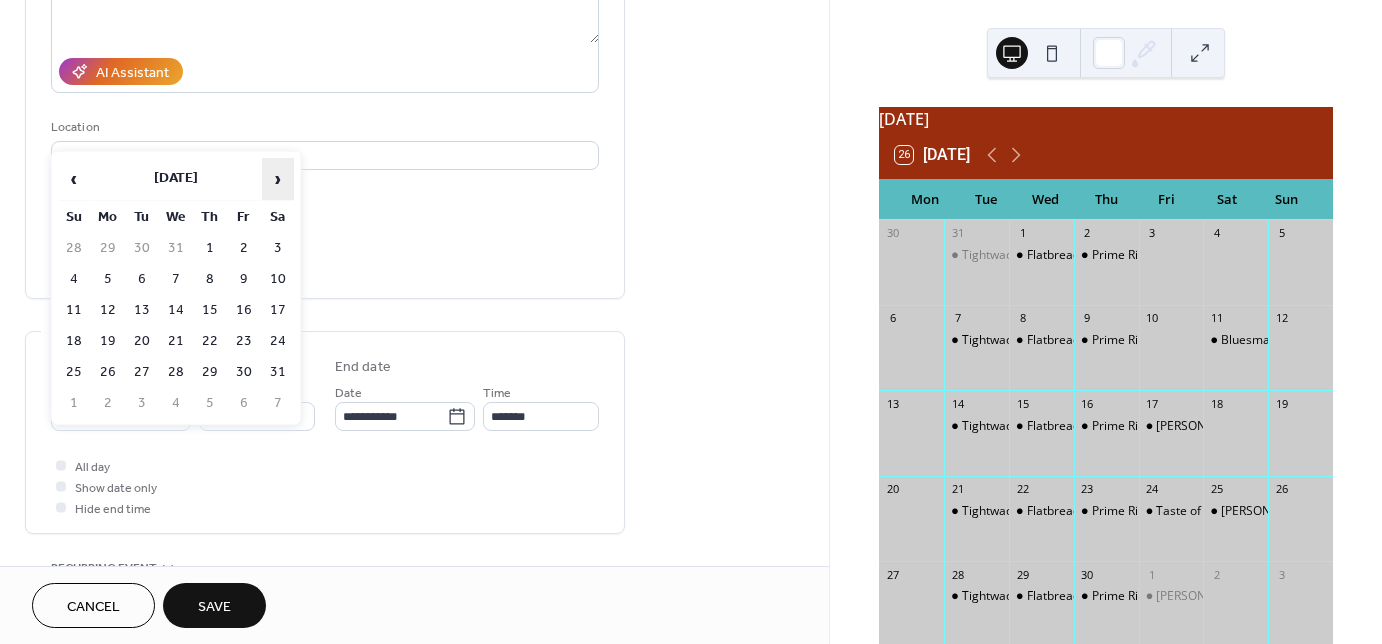 click on "›" at bounding box center (278, 179) 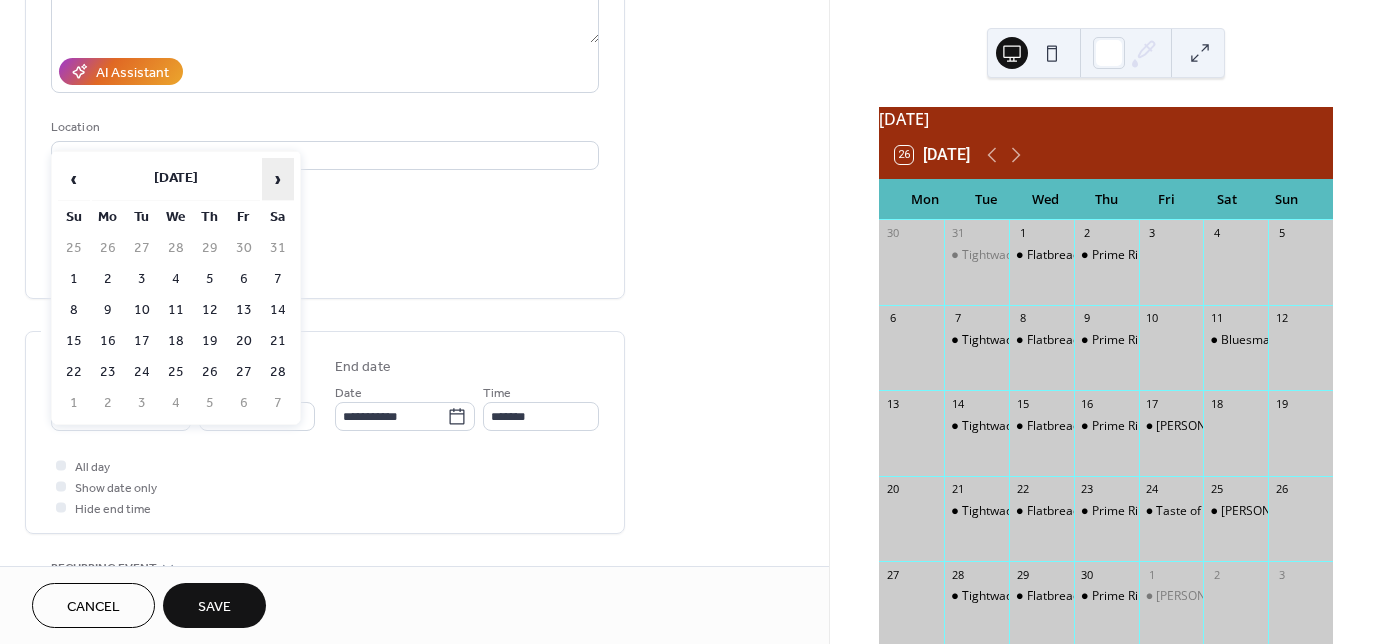 click on "›" at bounding box center [278, 179] 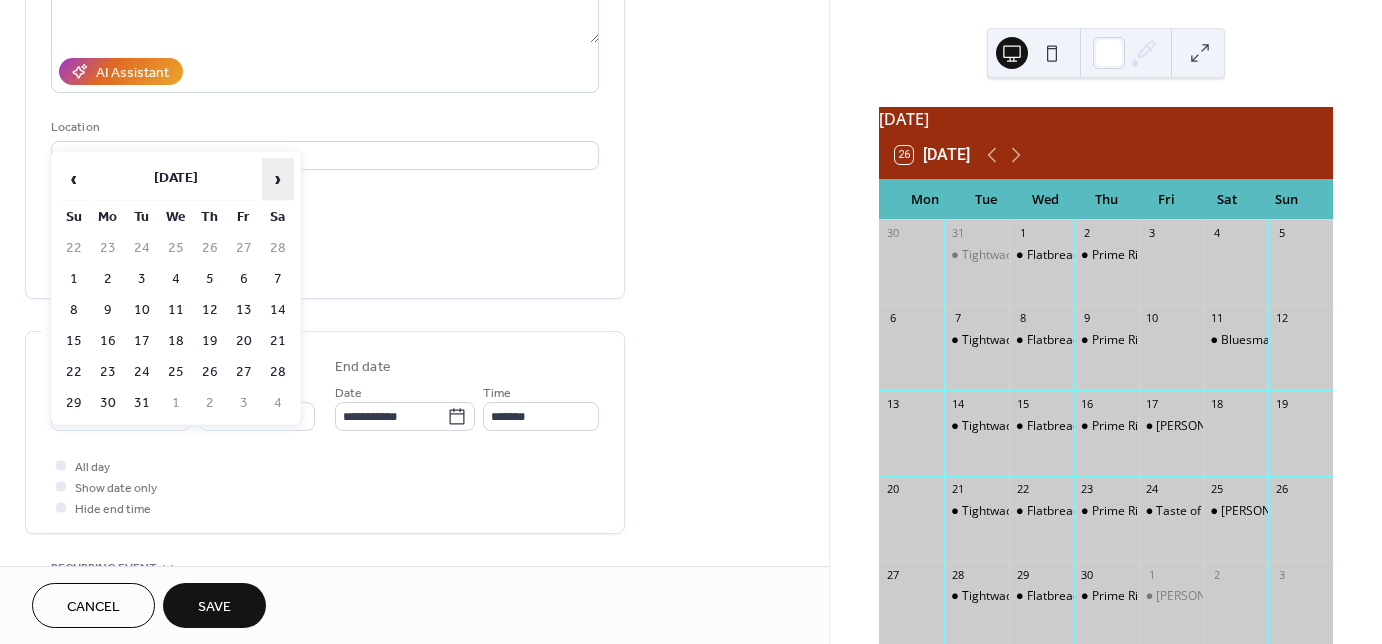 click on "›" at bounding box center [278, 179] 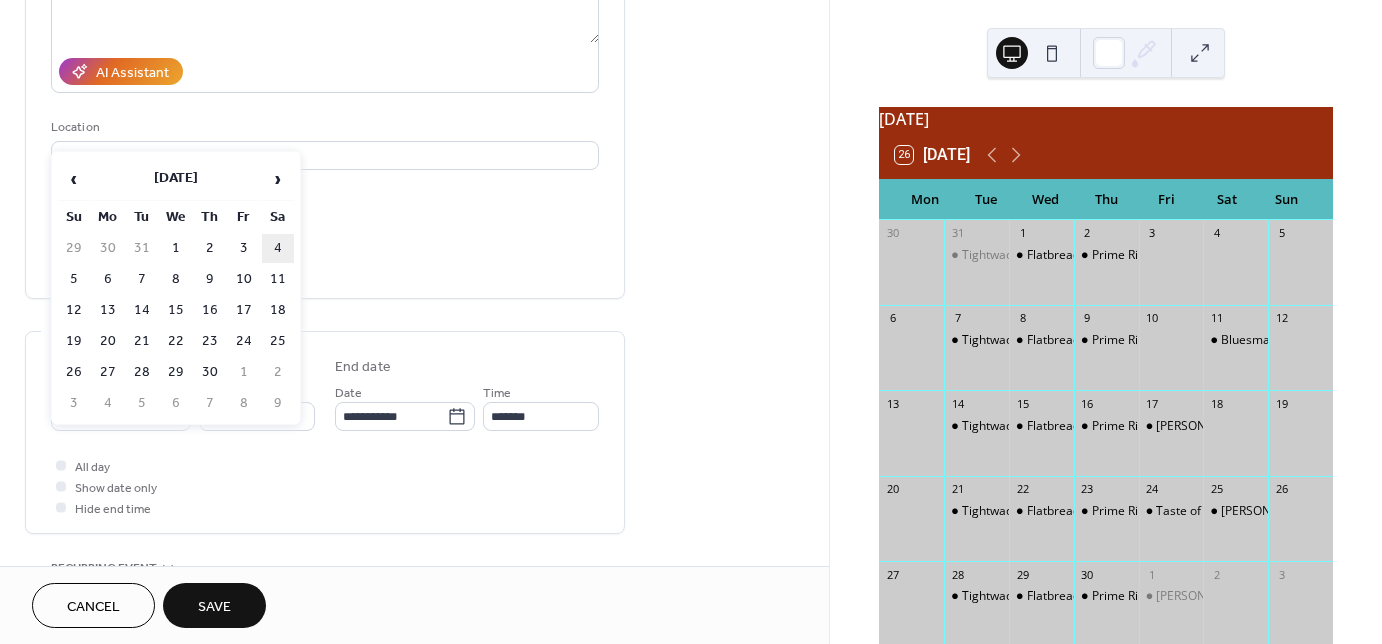 click on "4" at bounding box center (278, 248) 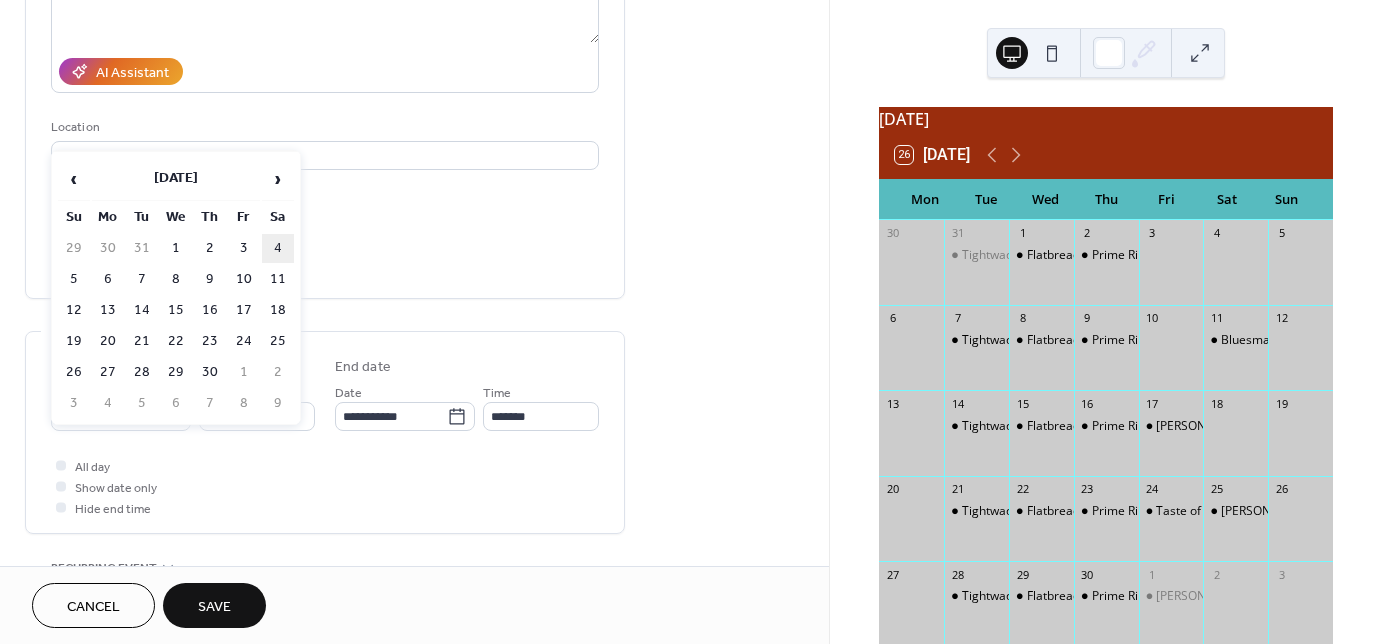 type on "**********" 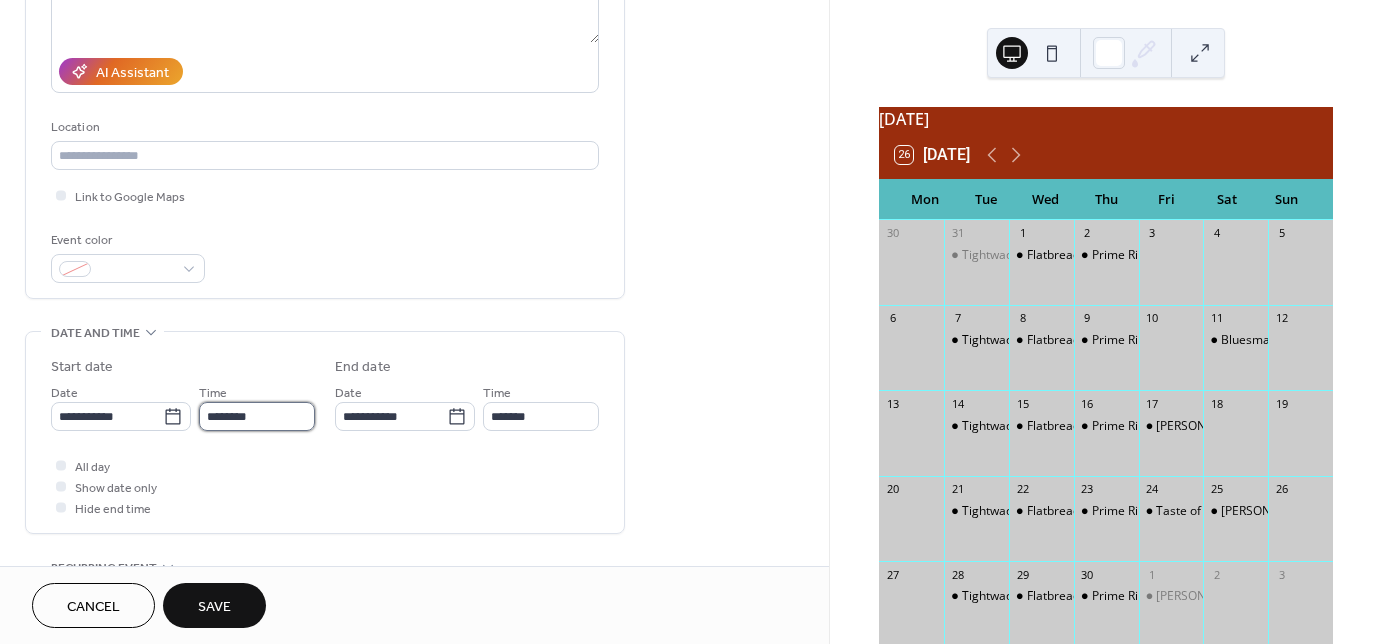 click on "********" at bounding box center (257, 416) 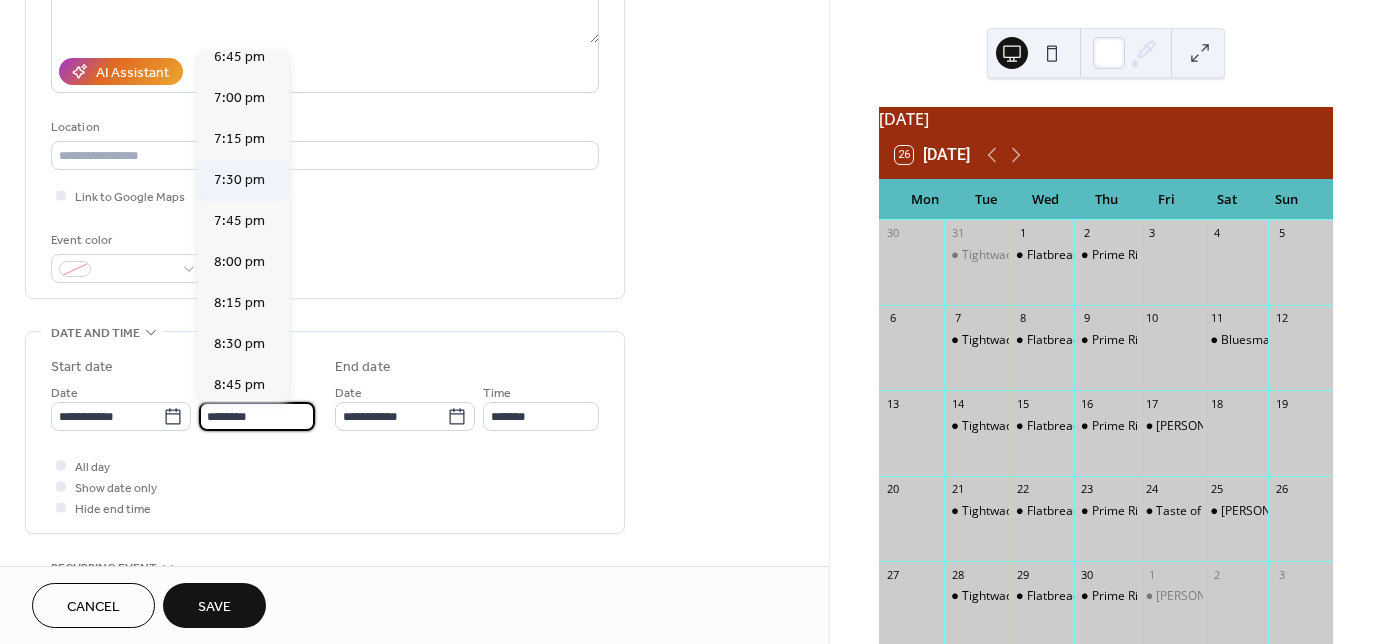 scroll, scrollTop: 3088, scrollLeft: 0, axis: vertical 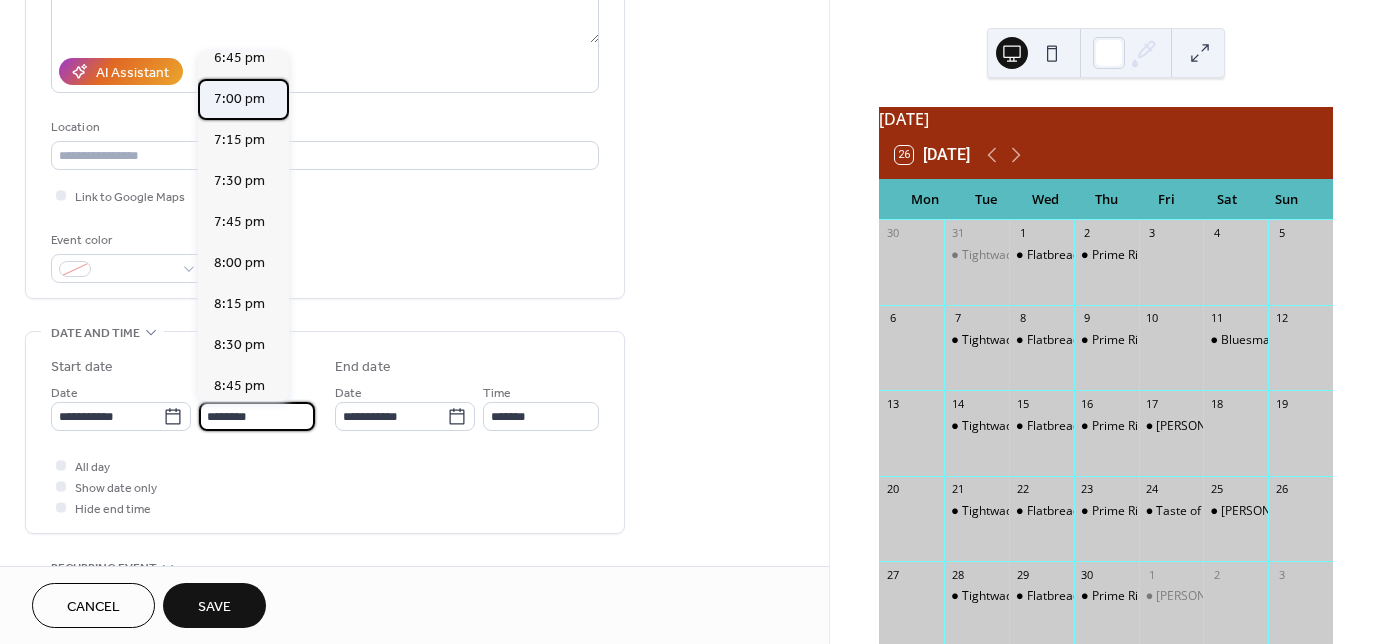 click on "7:00 pm" at bounding box center [239, 99] 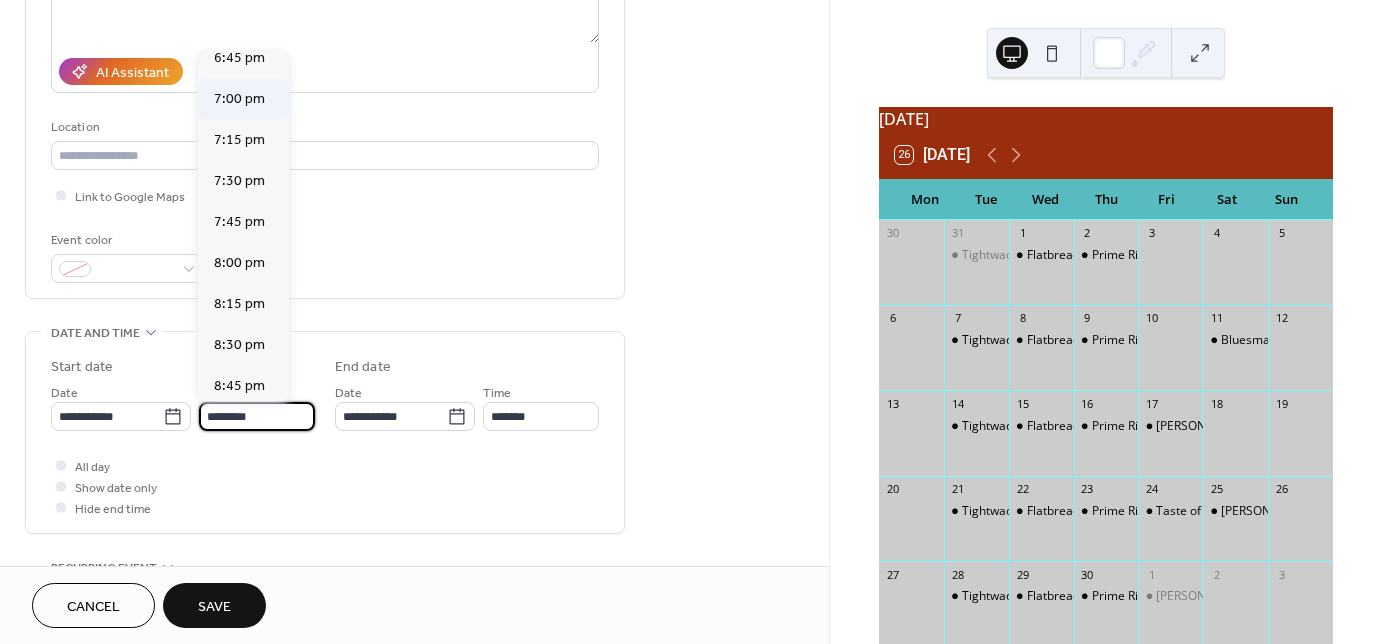 type on "*******" 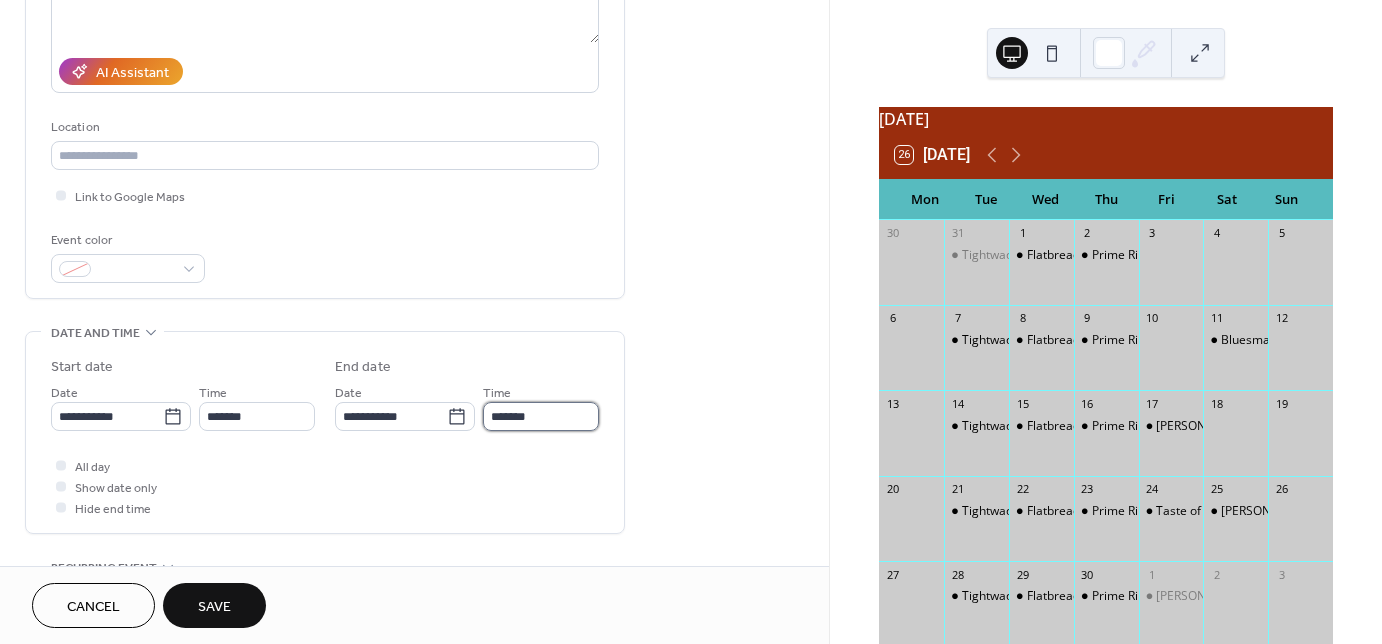click on "*******" at bounding box center (541, 416) 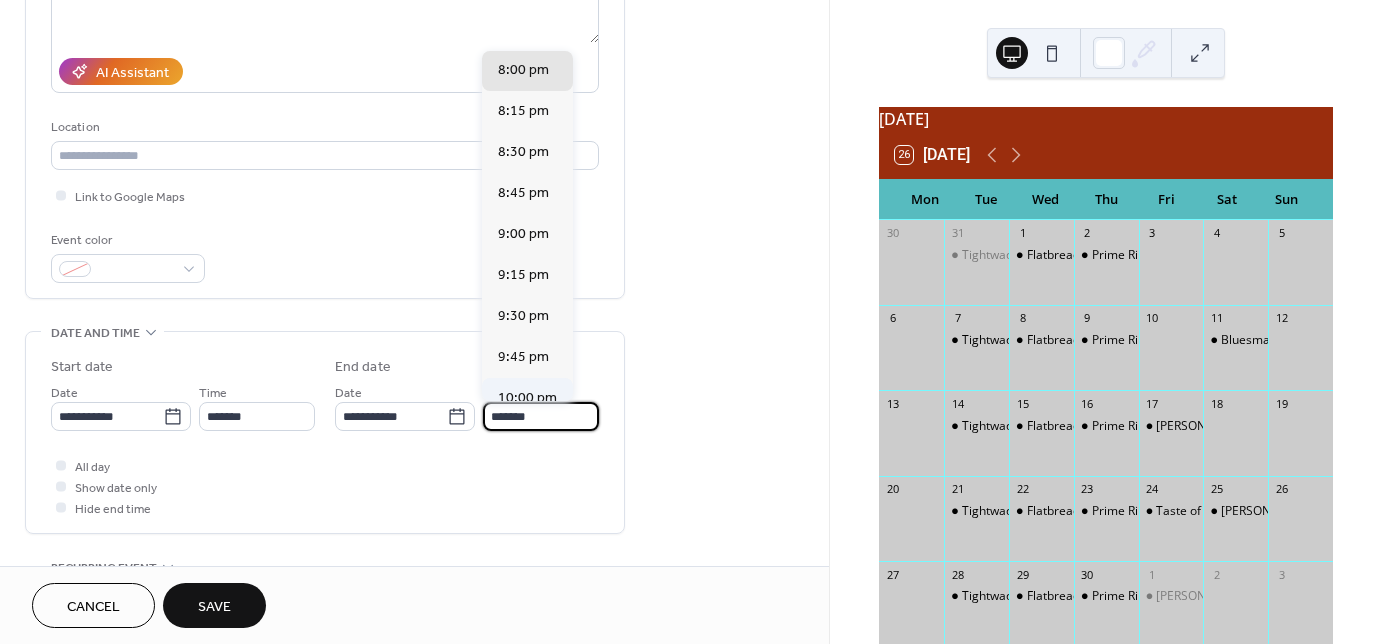 scroll, scrollTop: 160, scrollLeft: 0, axis: vertical 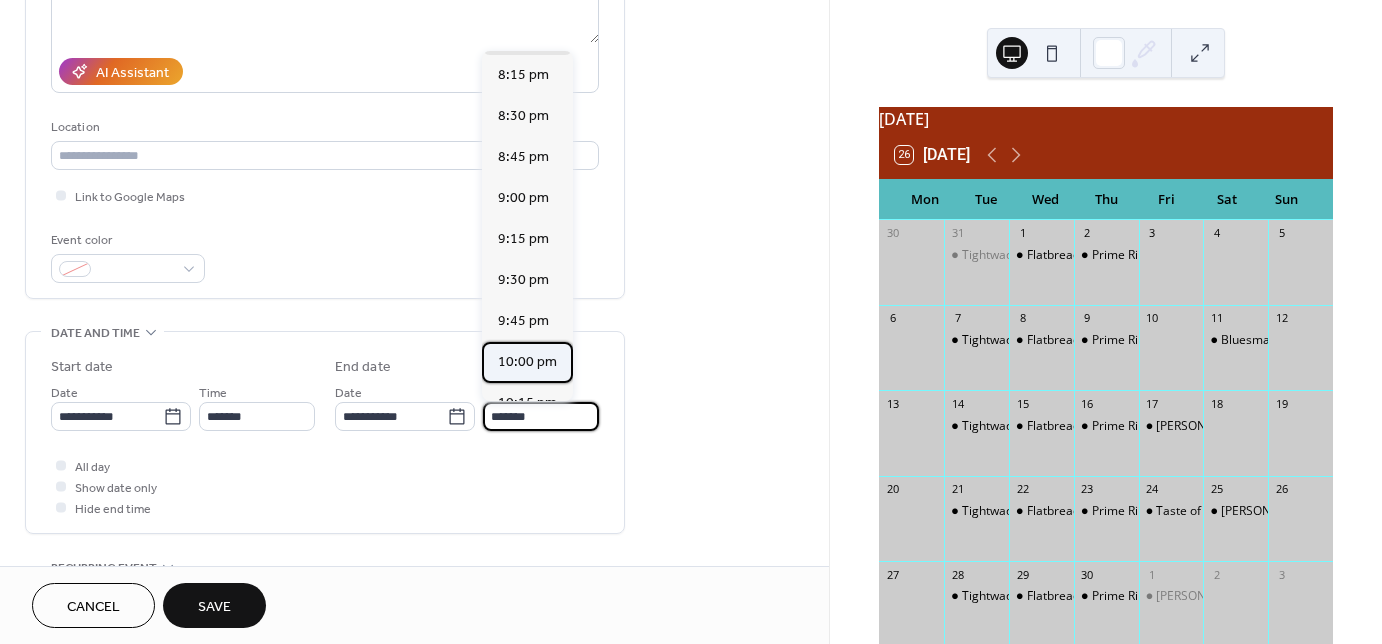 click on "10:00 pm" at bounding box center [527, 362] 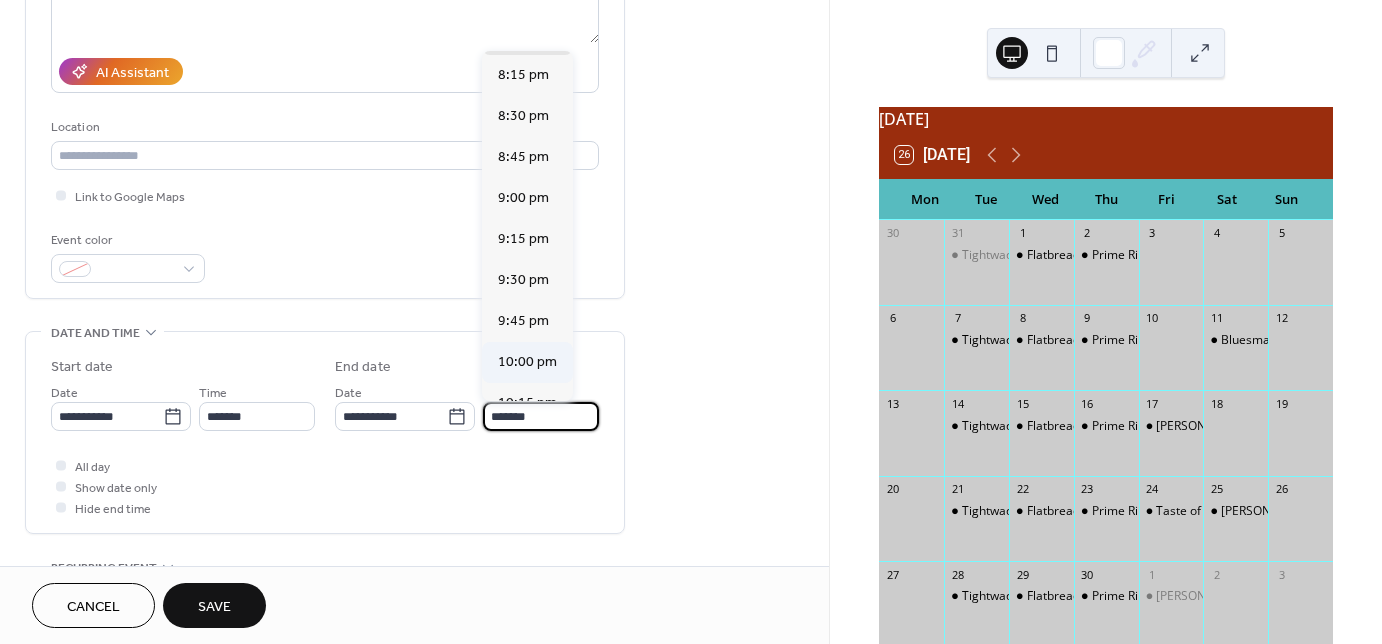type on "********" 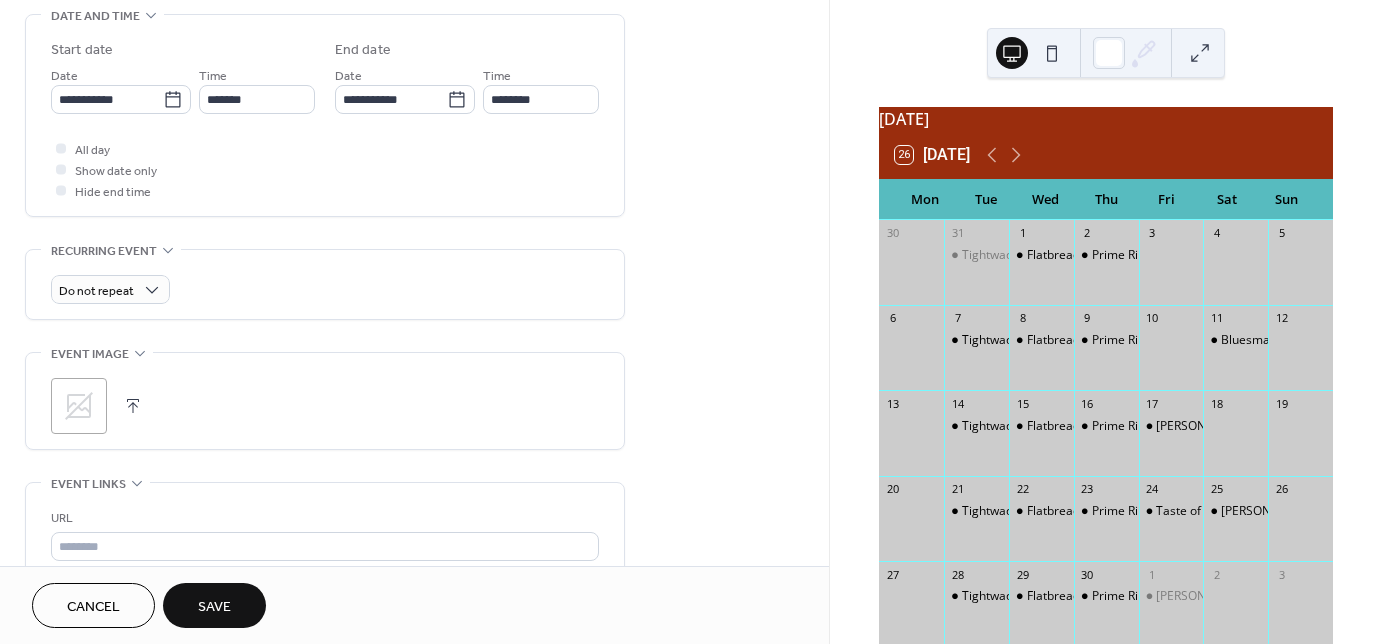 scroll, scrollTop: 640, scrollLeft: 0, axis: vertical 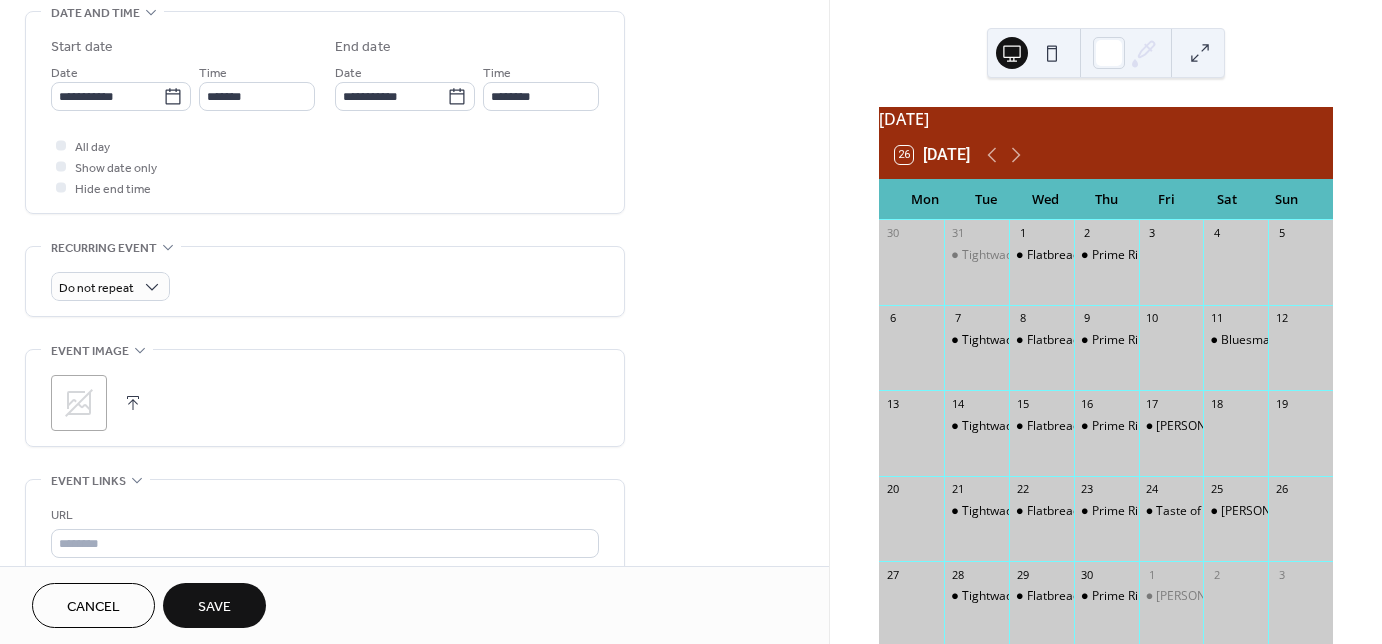 click on ";" at bounding box center (79, 403) 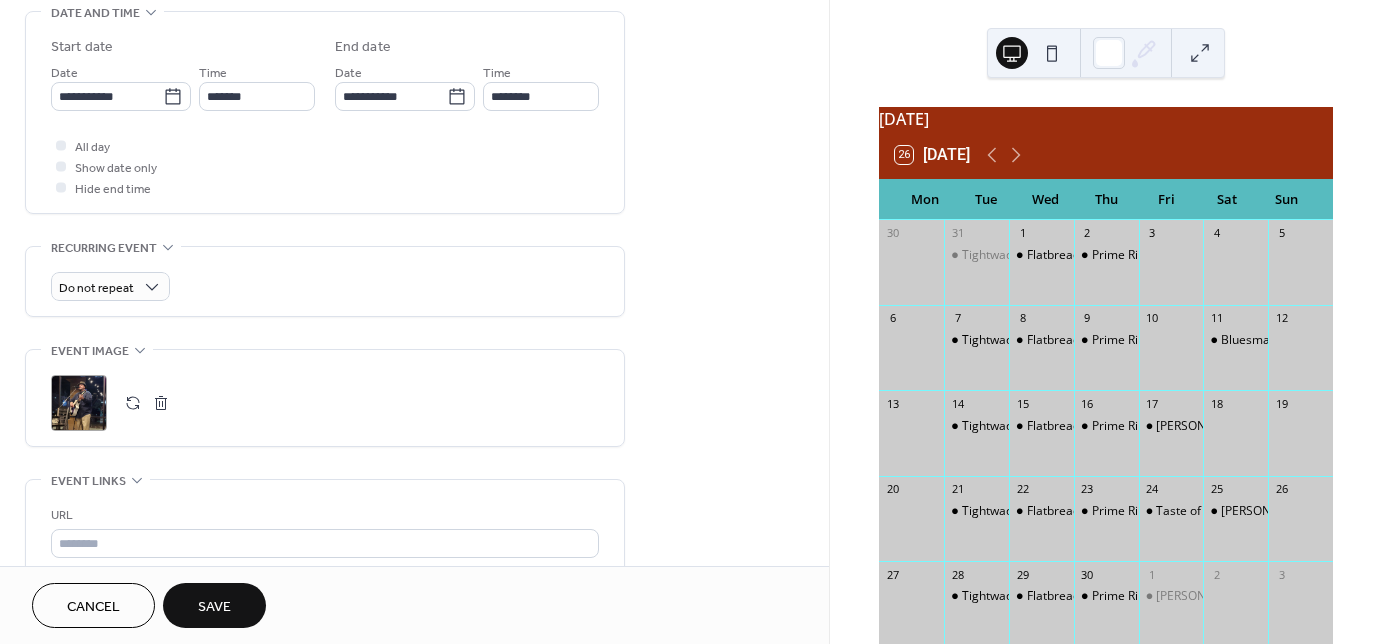 click on "Save" at bounding box center [214, 607] 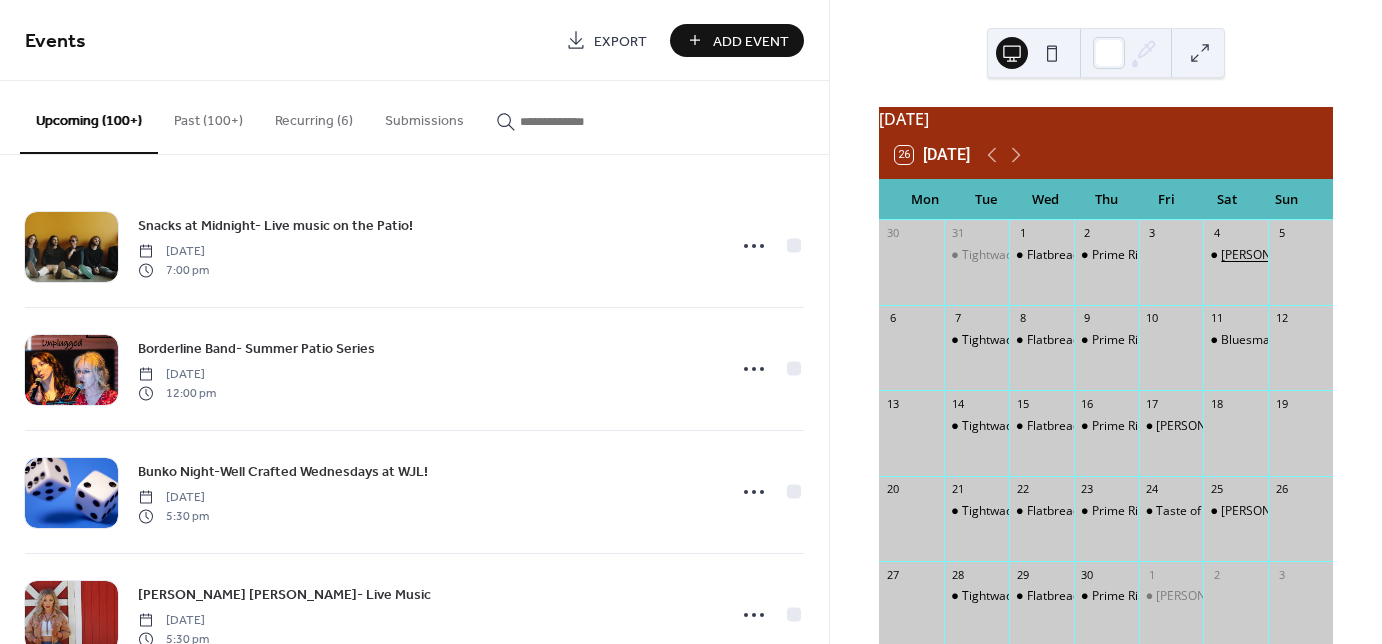 click on "[PERSON_NAME] (New)- Live Music" at bounding box center (1318, 255) 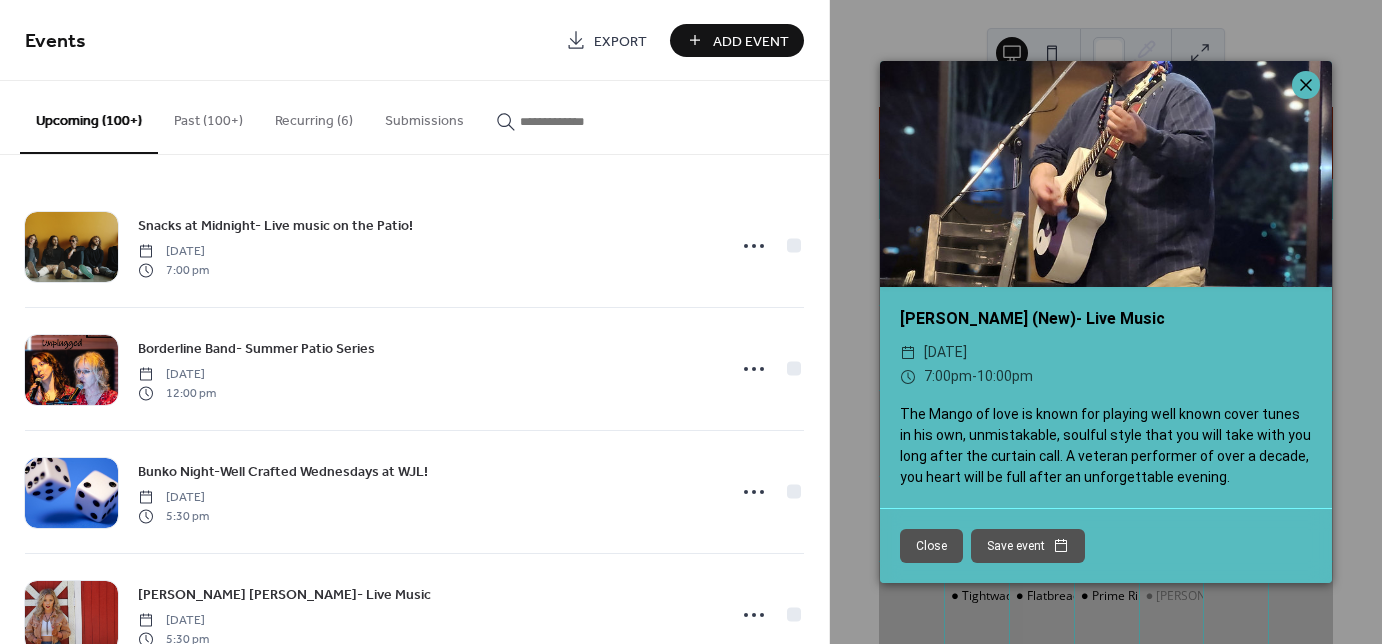 click 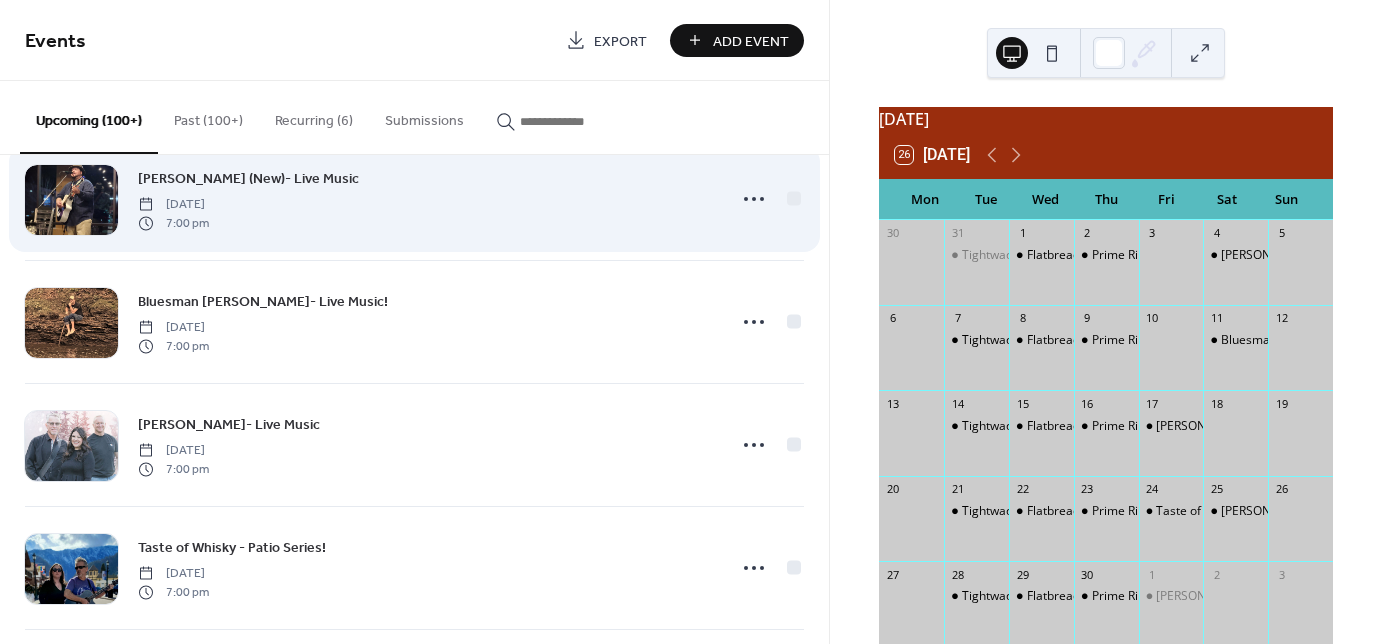 scroll, scrollTop: 11529, scrollLeft: 0, axis: vertical 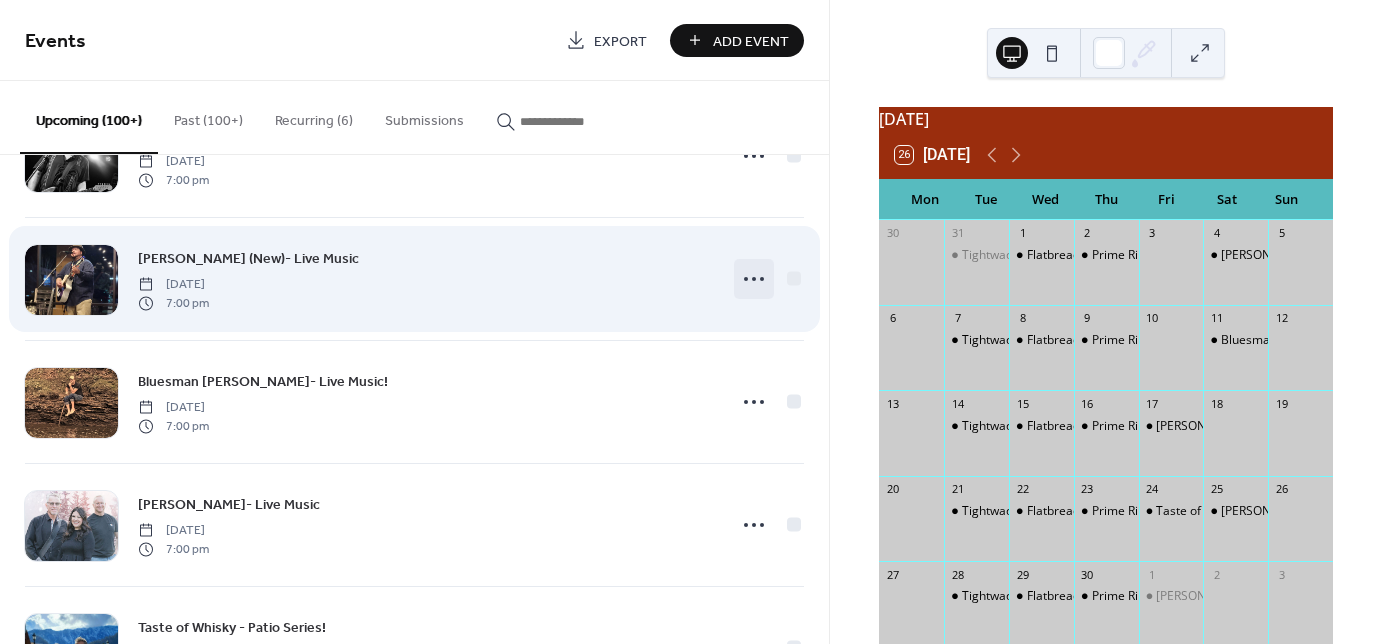 click 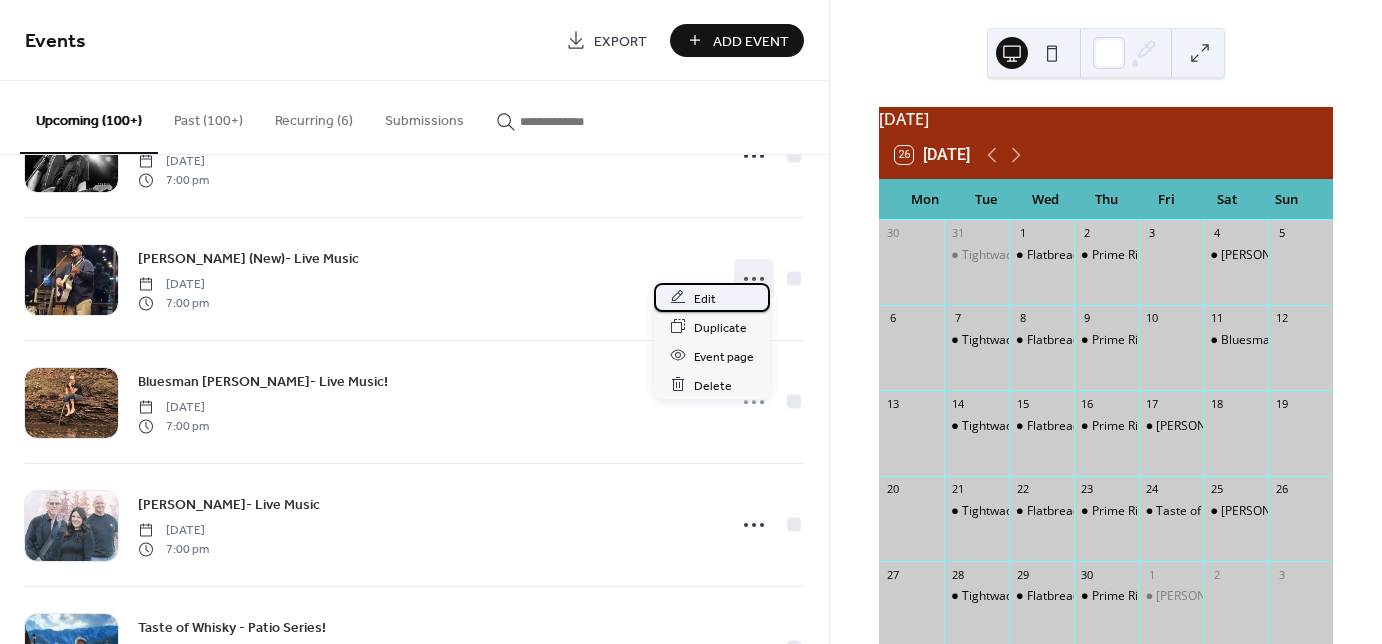 click on "Edit" at bounding box center (705, 298) 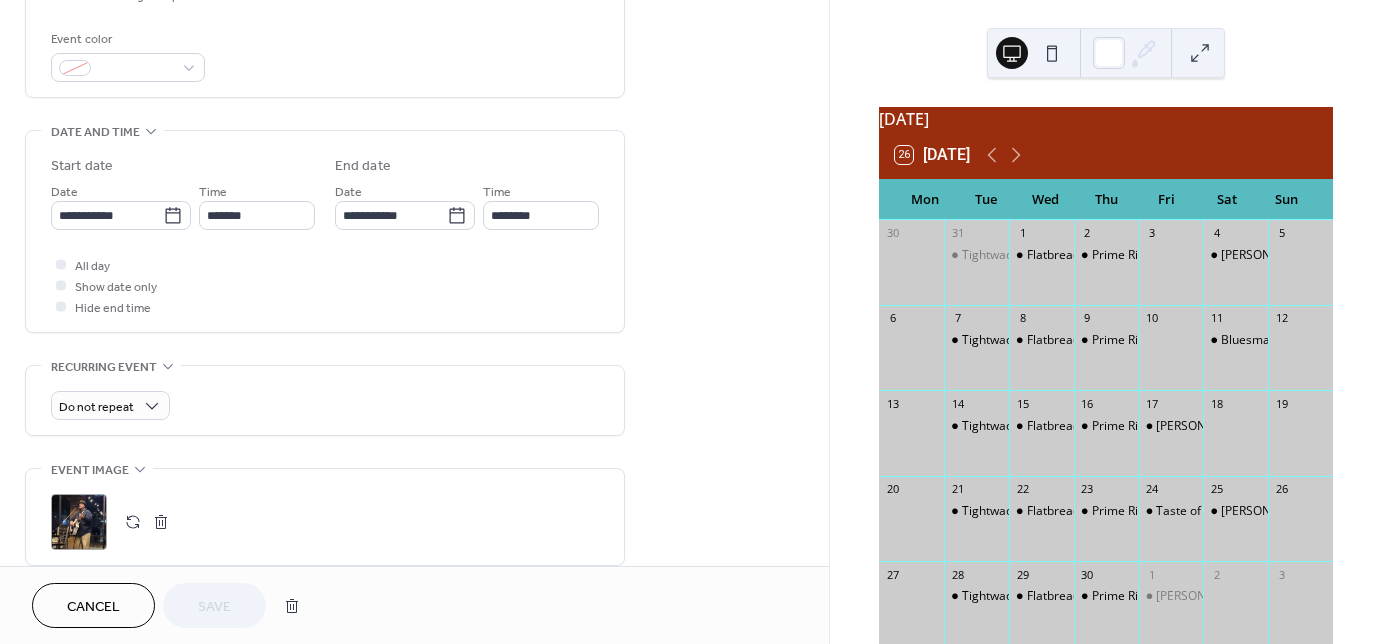 scroll, scrollTop: 560, scrollLeft: 0, axis: vertical 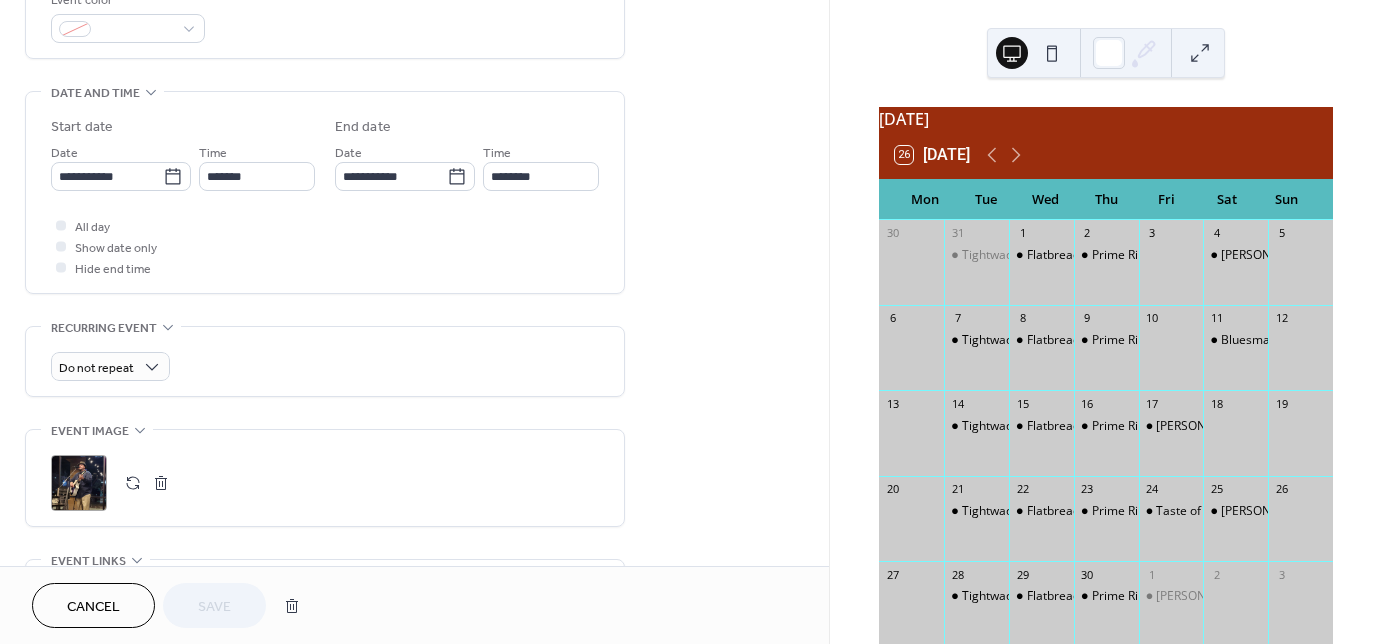 click at bounding box center [161, 483] 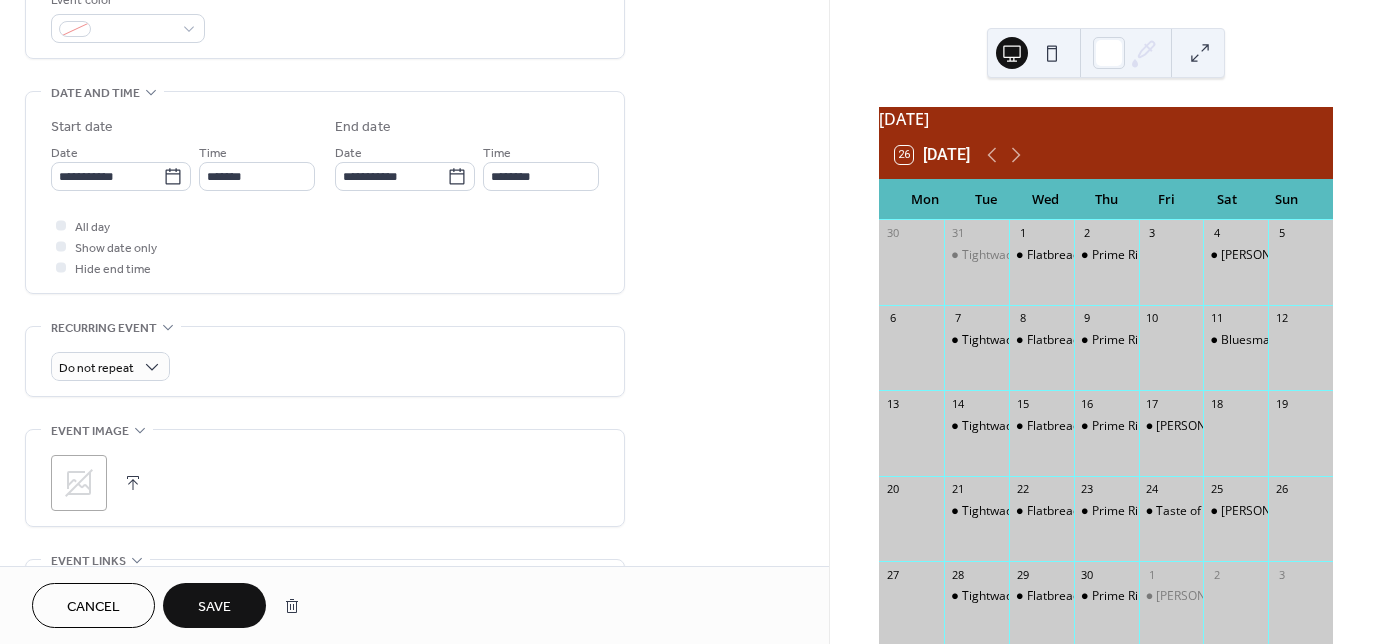 click 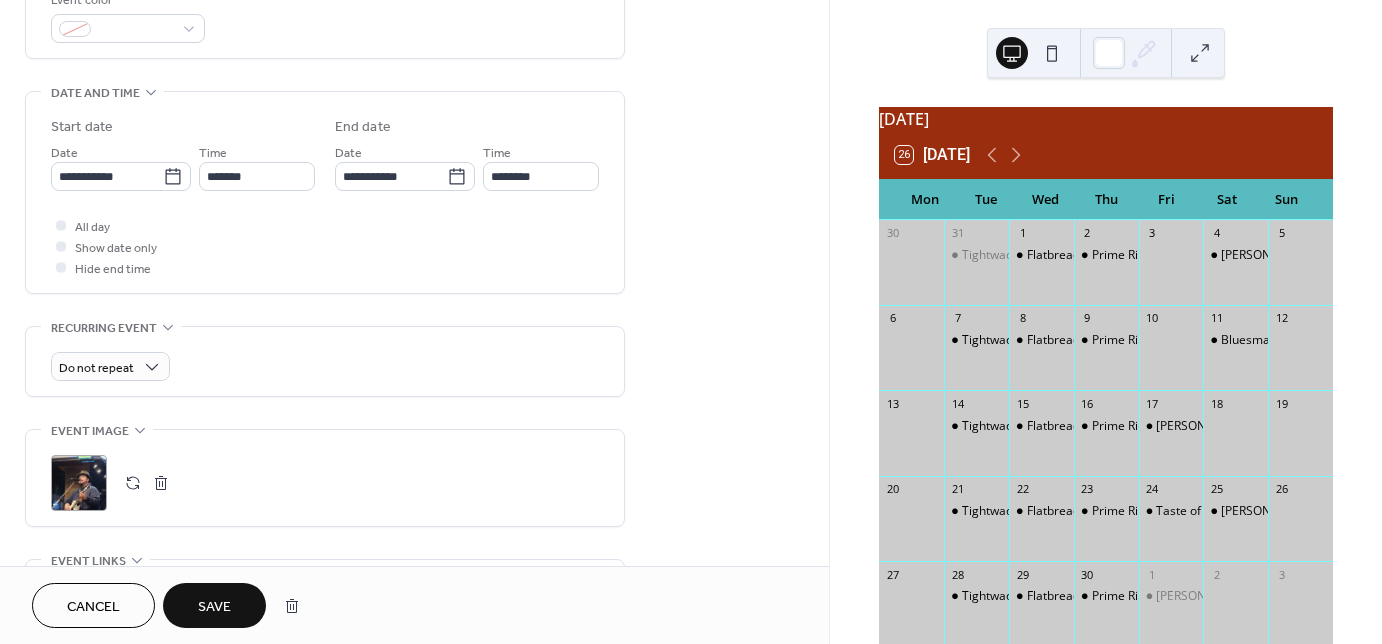 click on "Save" at bounding box center [214, 607] 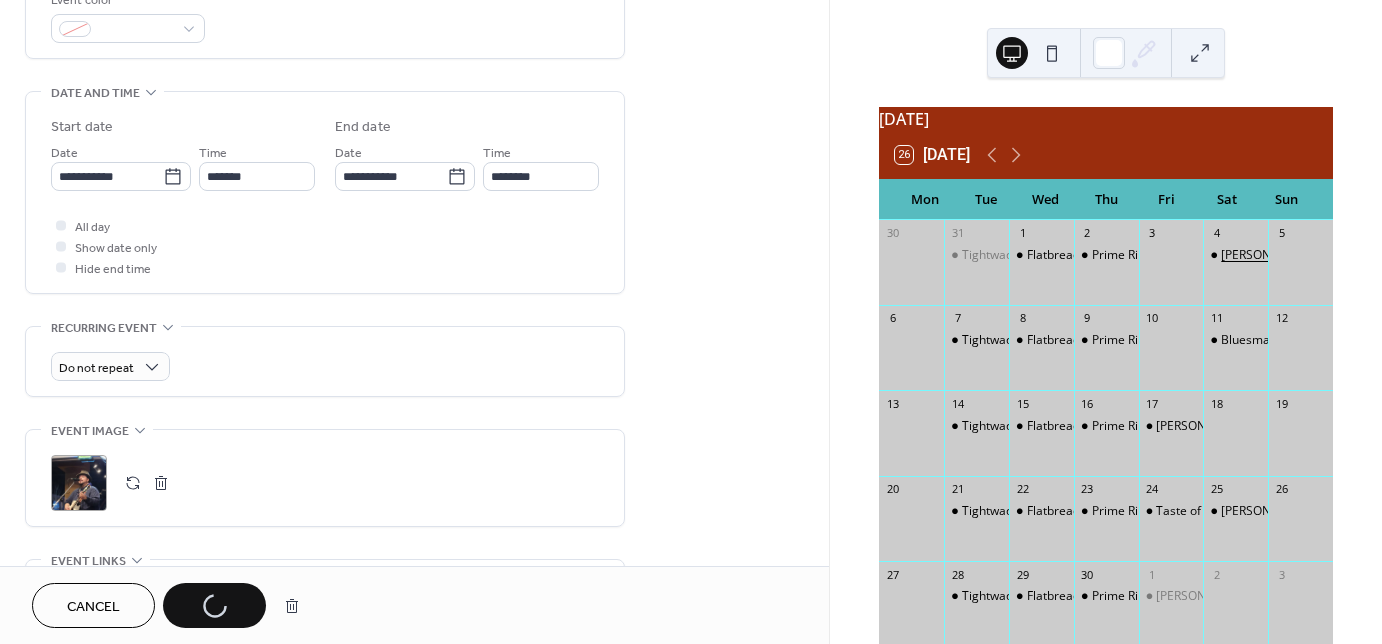 click on "[PERSON_NAME] (New)- Live Music" at bounding box center [1318, 255] 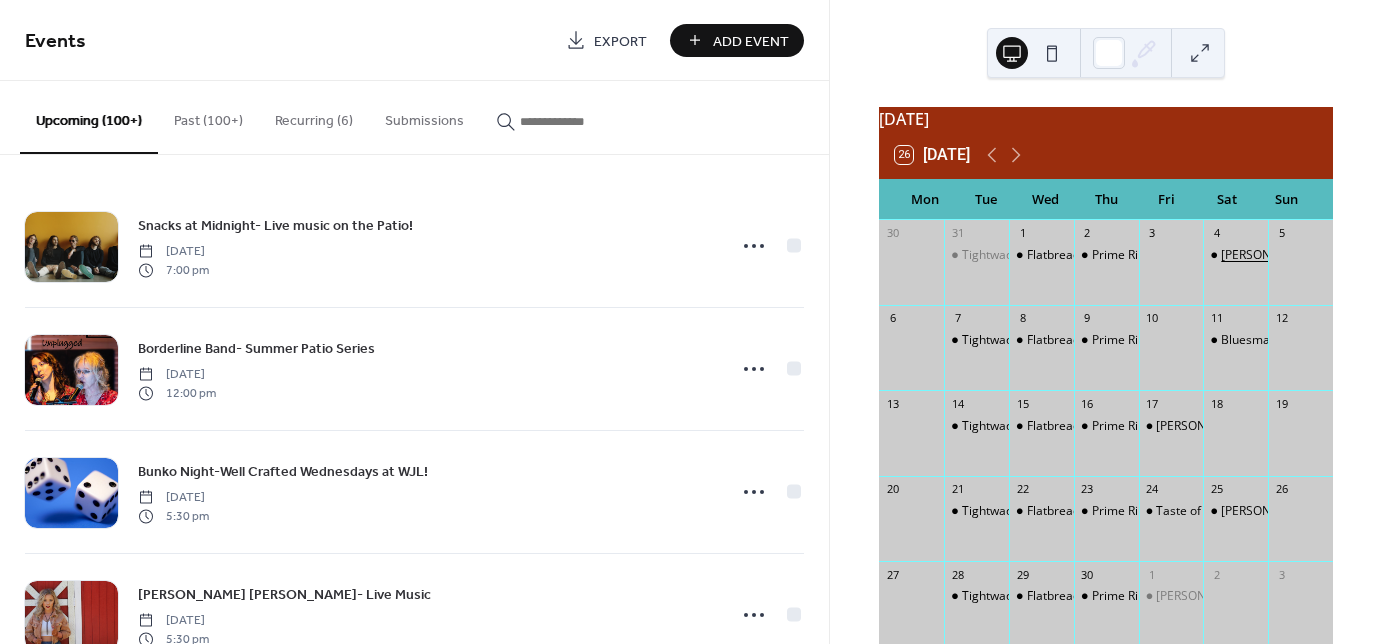 click on "[PERSON_NAME] (New)- Live Music" at bounding box center [1318, 255] 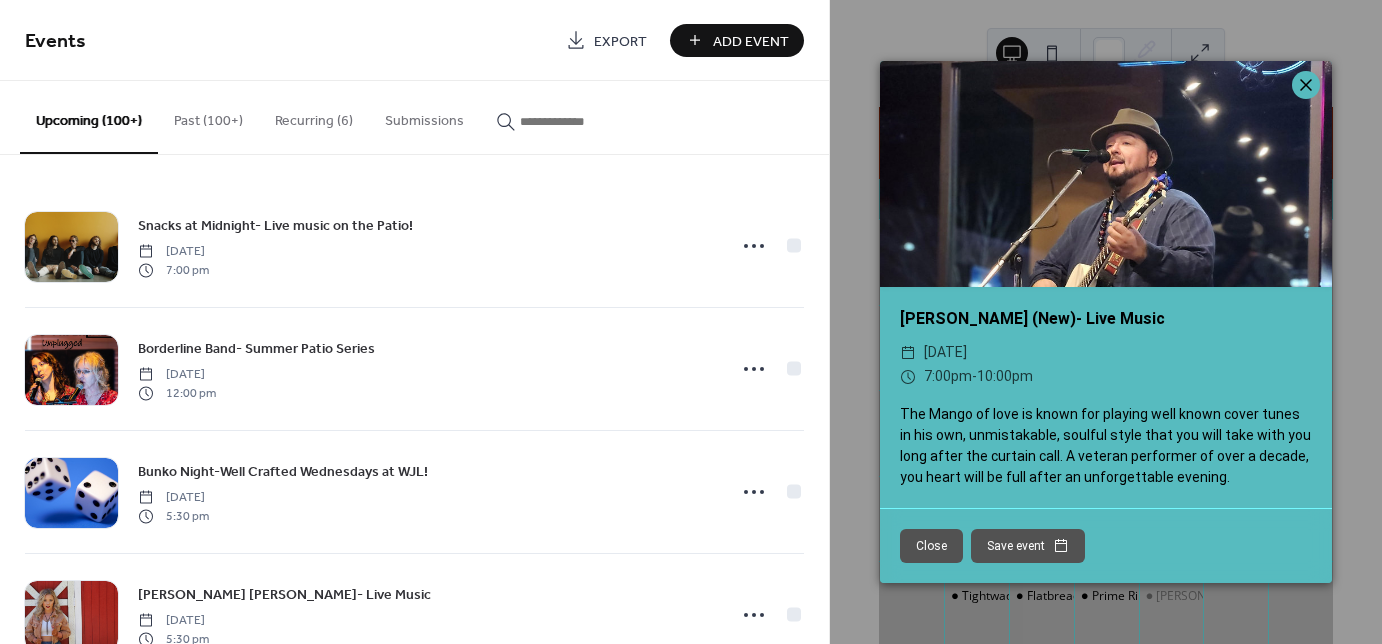 click 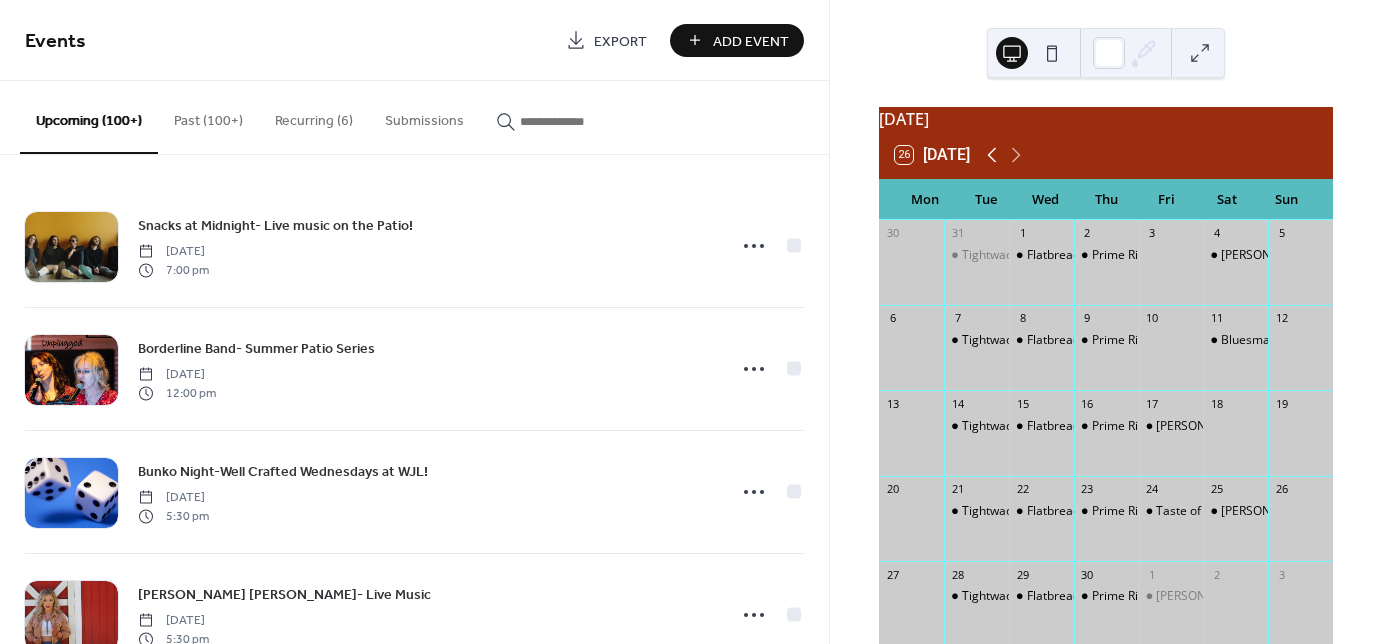 click 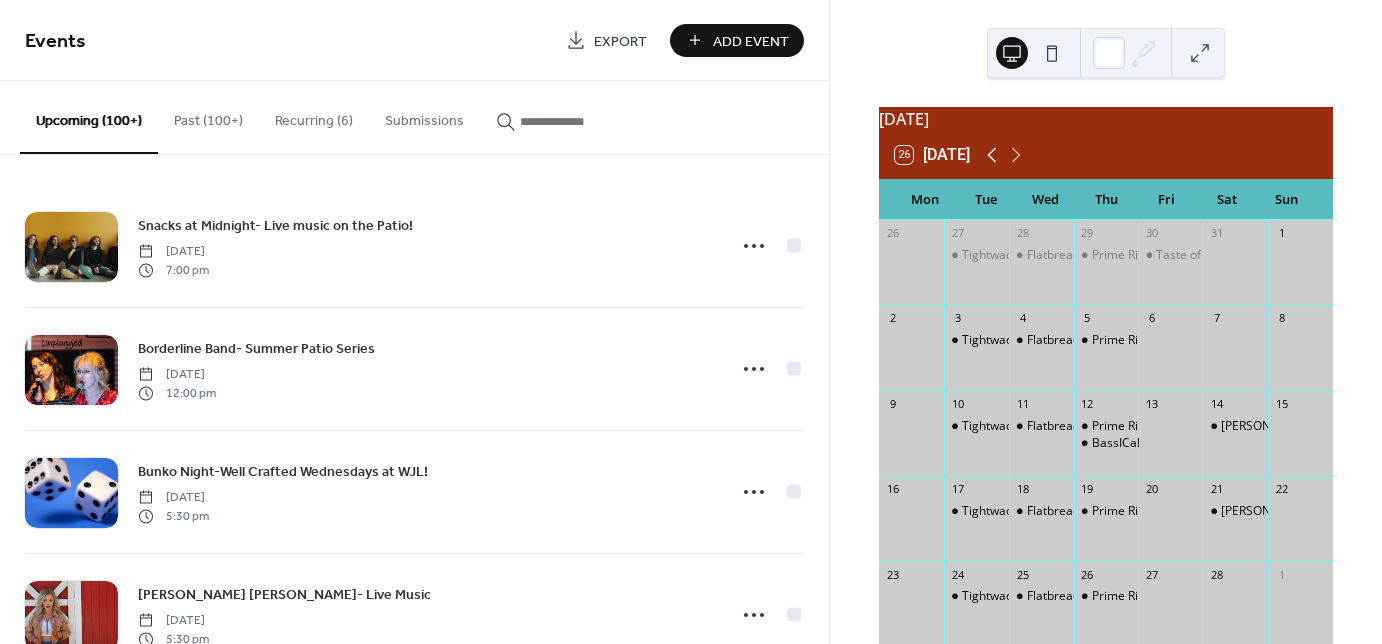 click 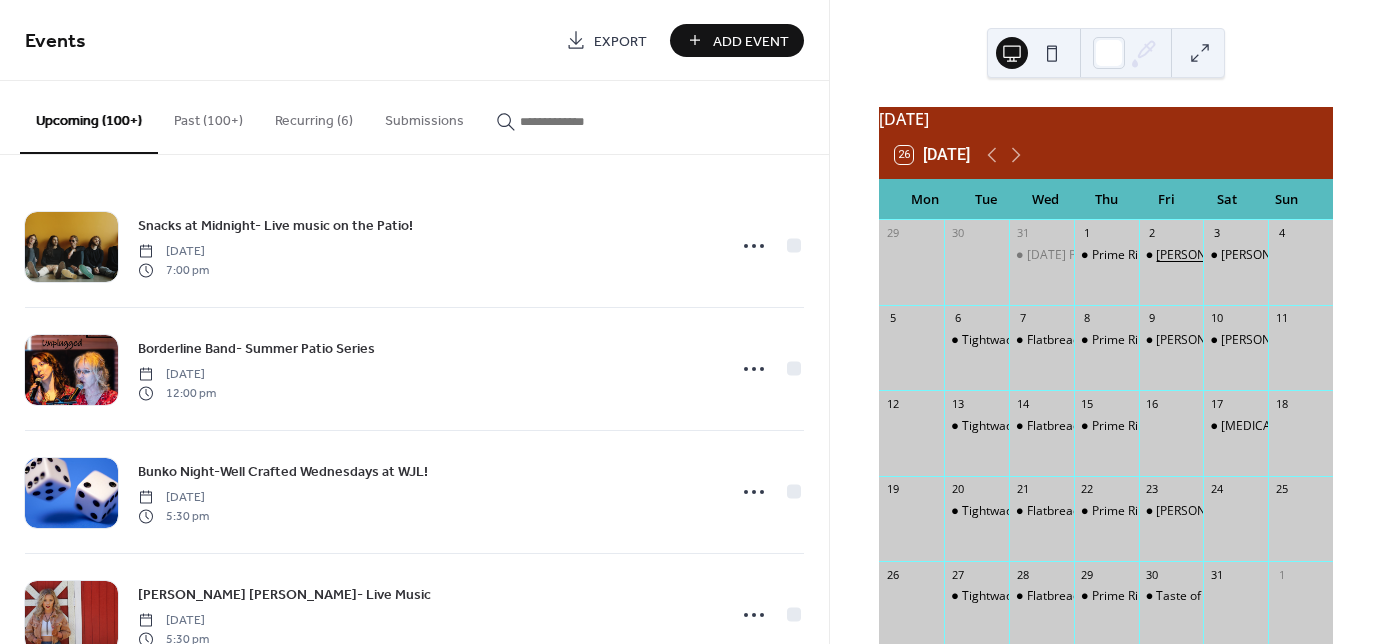 click on "[PERSON_NAME]- Live Music!" at bounding box center [1237, 255] 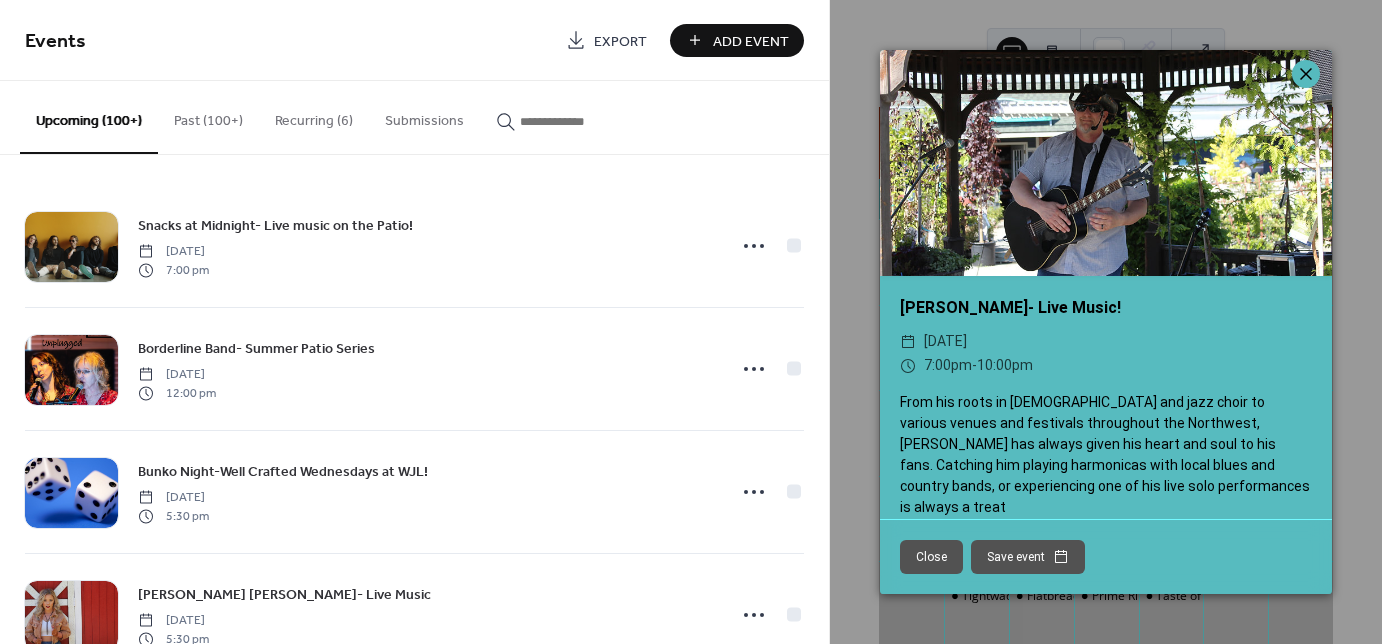click 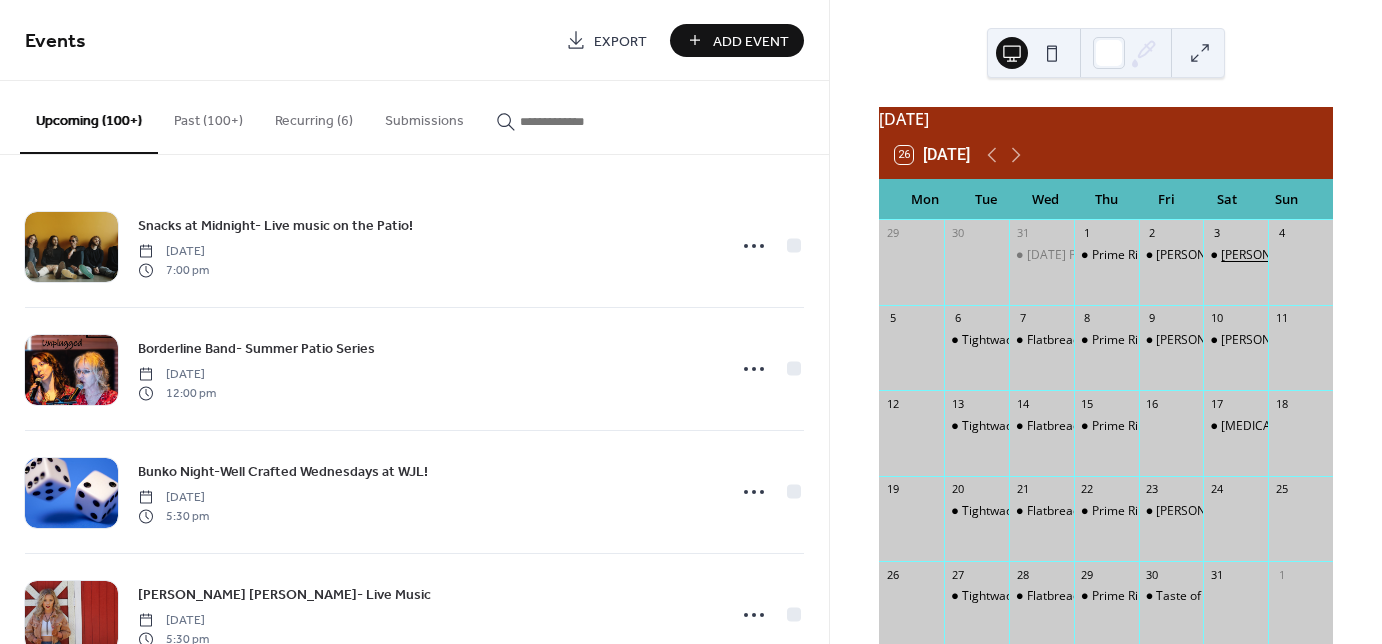 click on "[PERSON_NAME]- Live Music" at bounding box center [1300, 255] 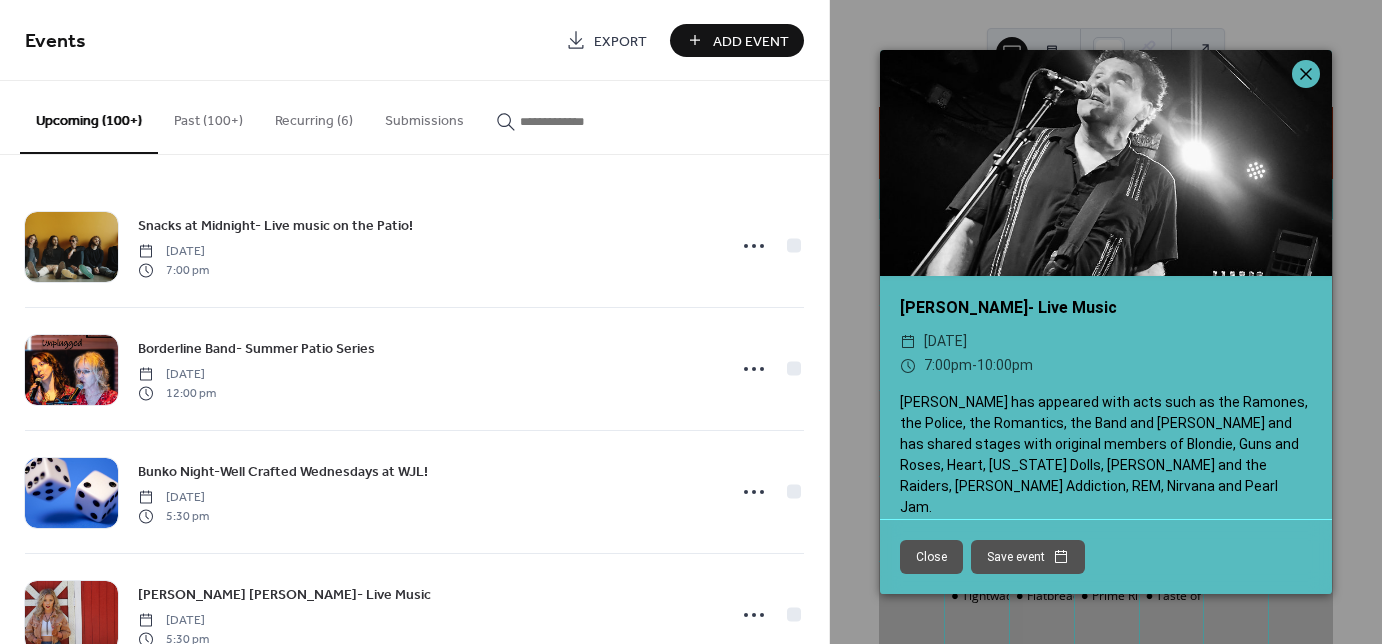 click 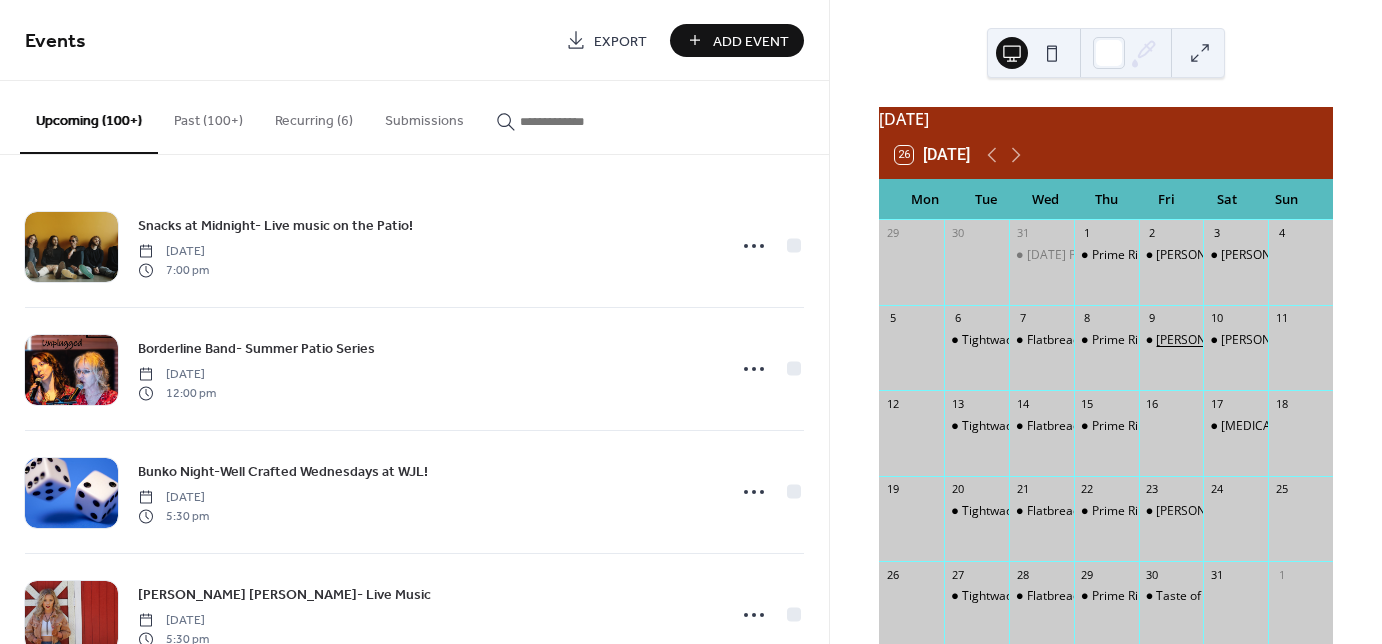 click on "[PERSON_NAME]- Live Music" at bounding box center (1235, 340) 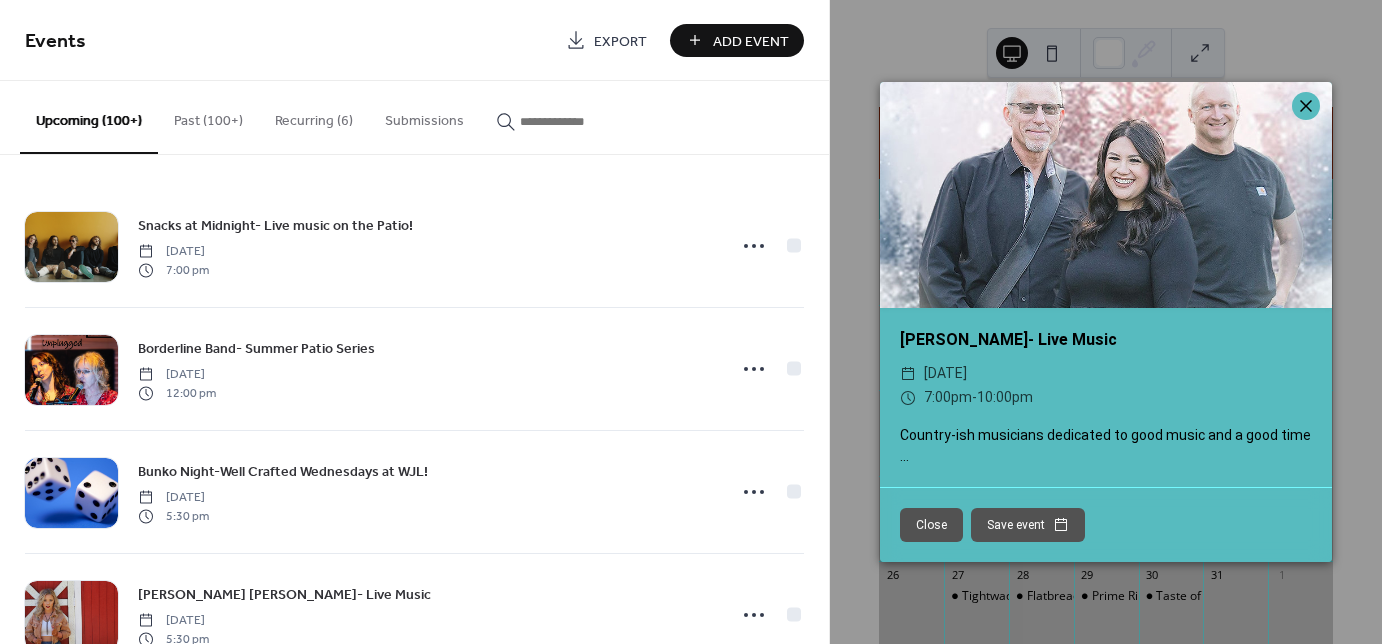 click 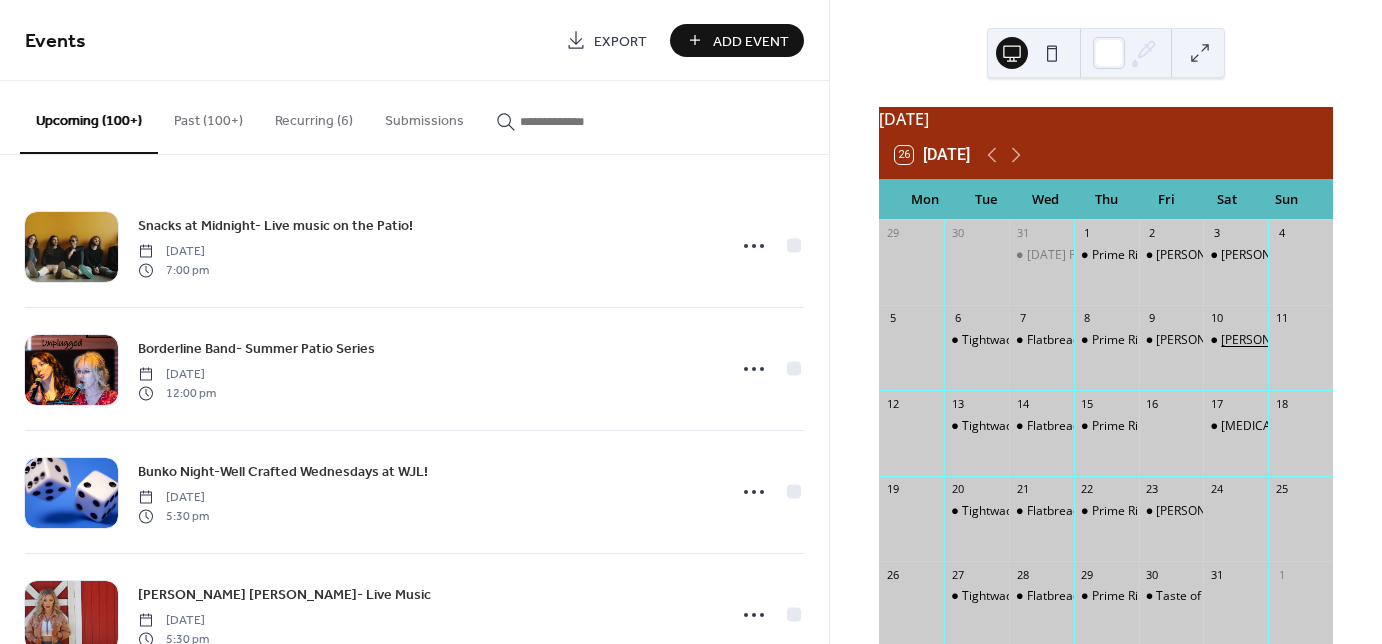 click on "[PERSON_NAME] (New) - Live Music!" at bounding box center (1321, 340) 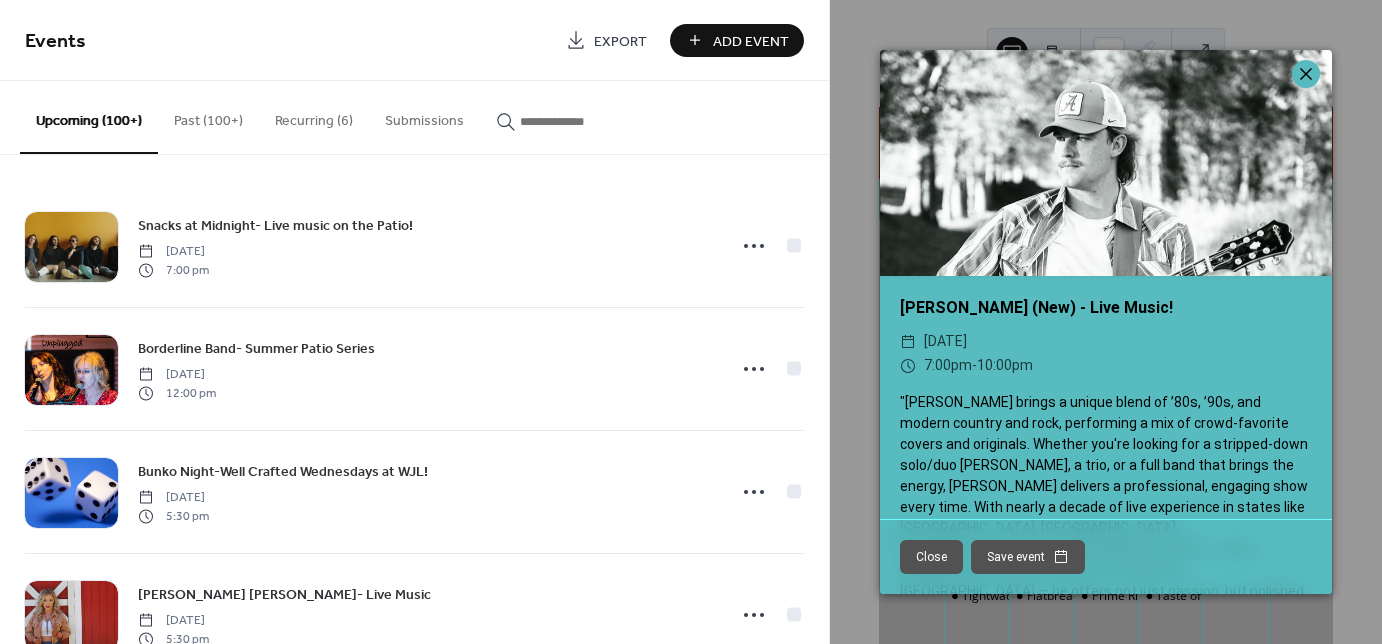 click 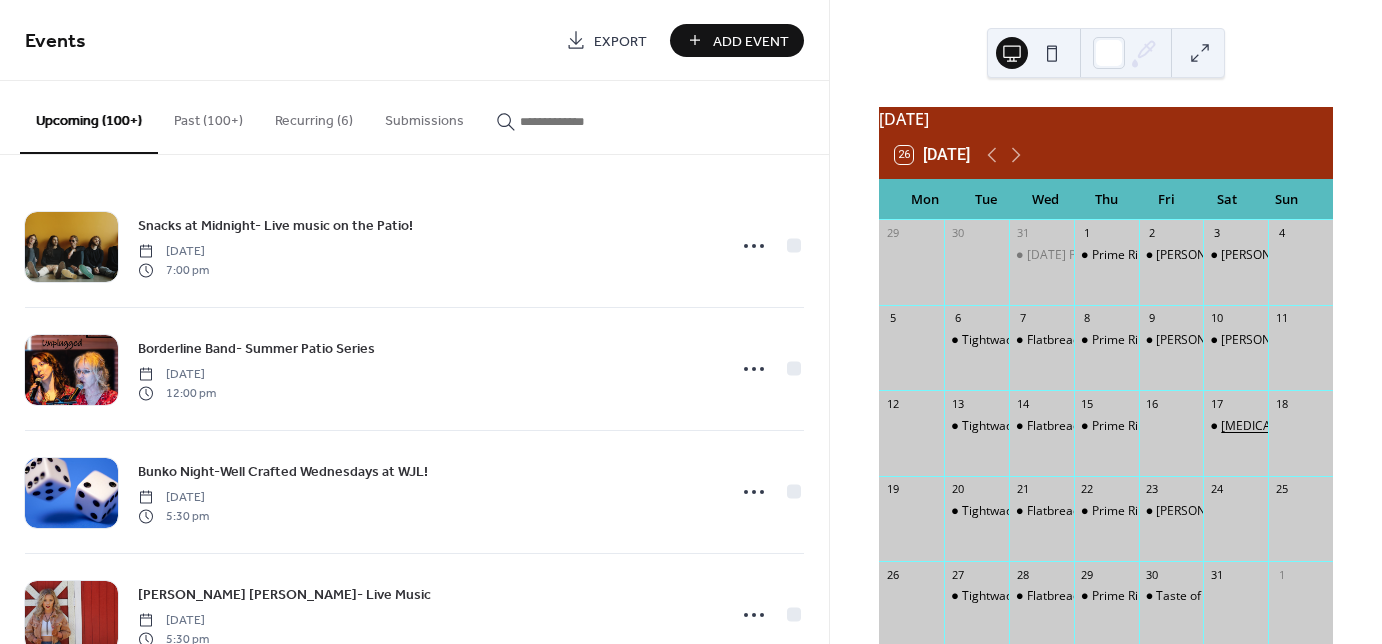 click on "[MEDICAL_DATA] Harris- Live Music" at bounding box center [1321, 426] 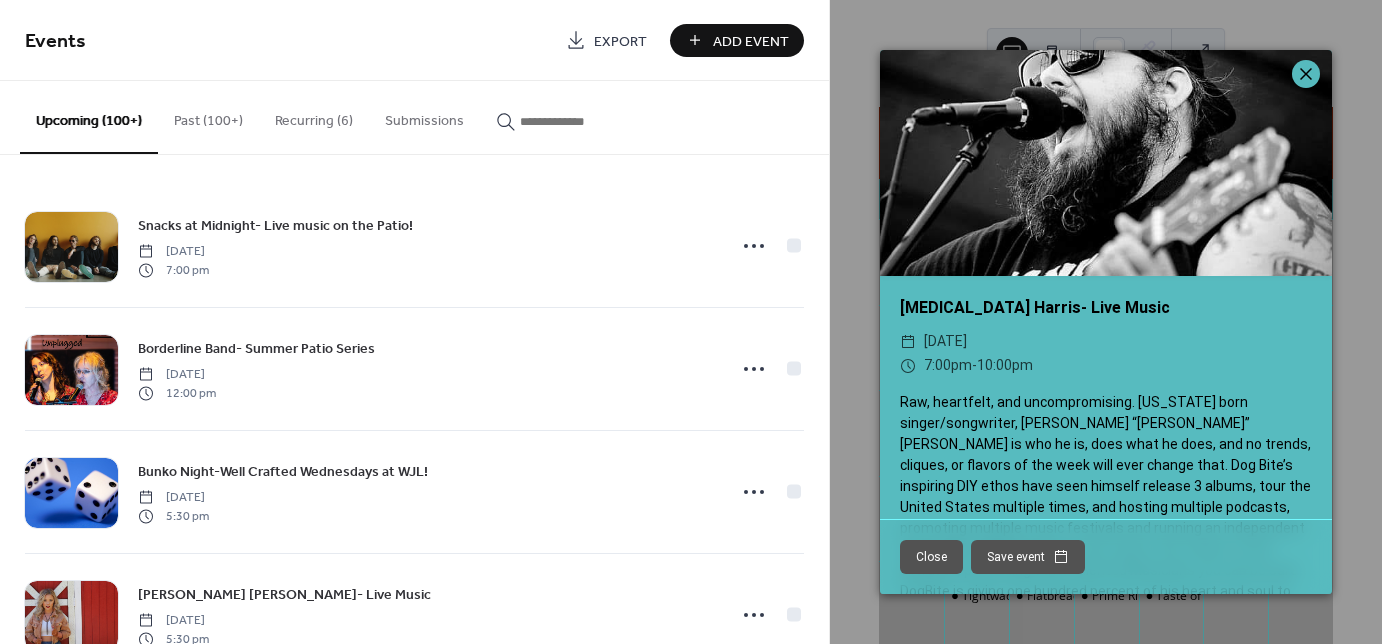click 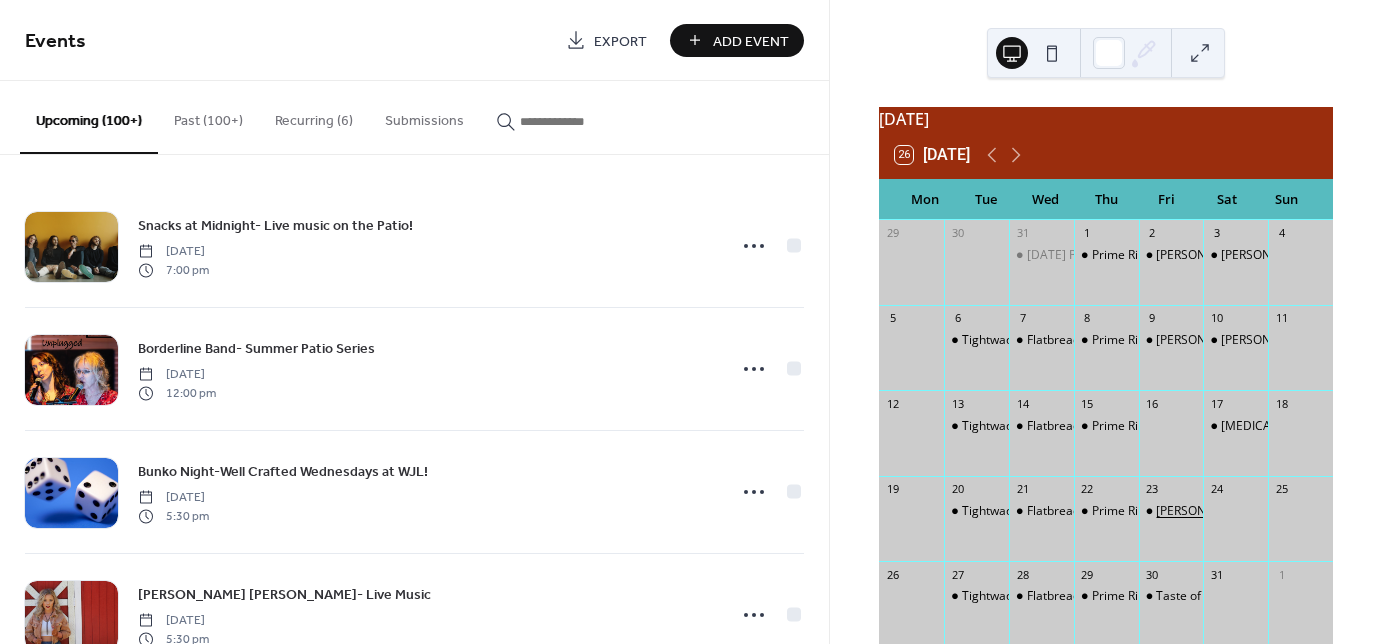click on "[PERSON_NAME]- Live Music" at bounding box center [1235, 511] 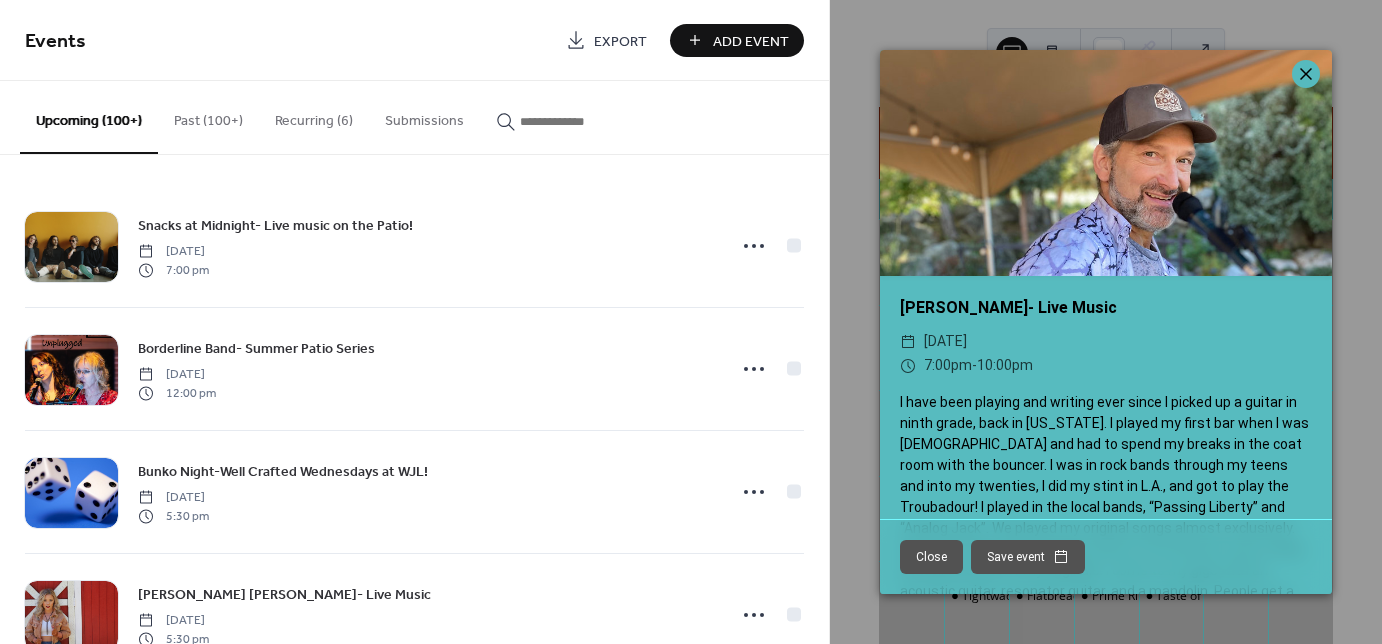 click 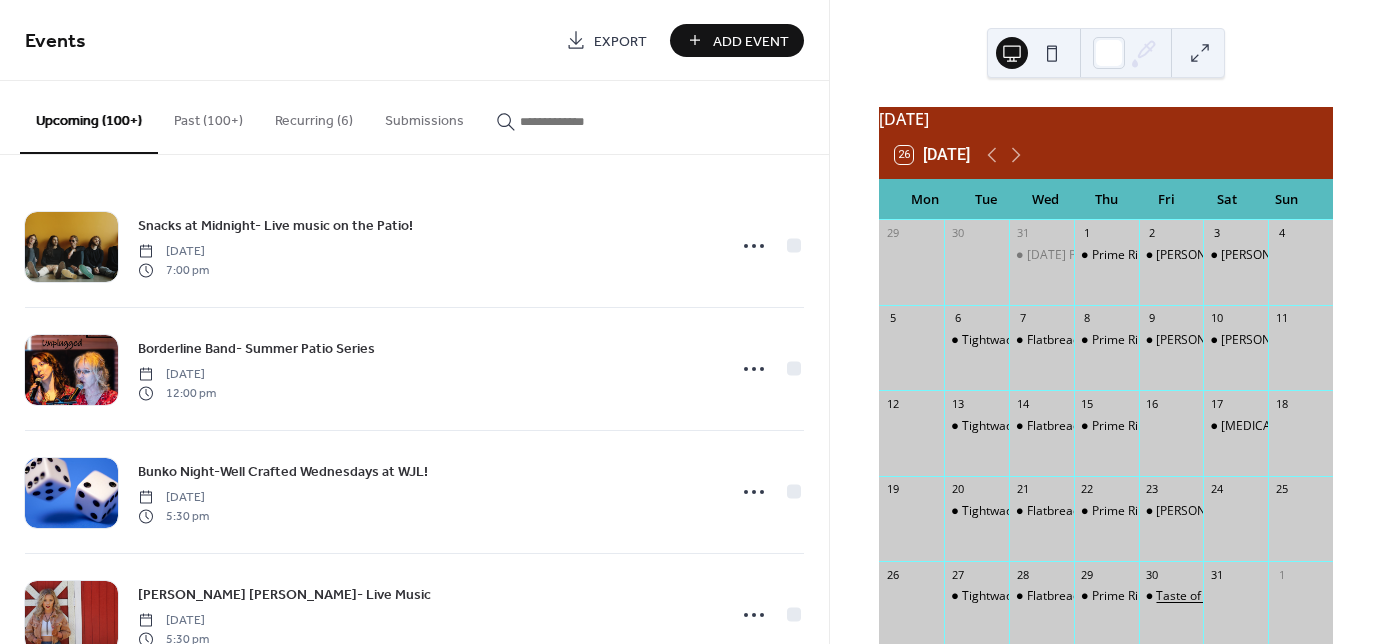 click on "Taste of Whisky - Patio Series!" at bounding box center [1239, 596] 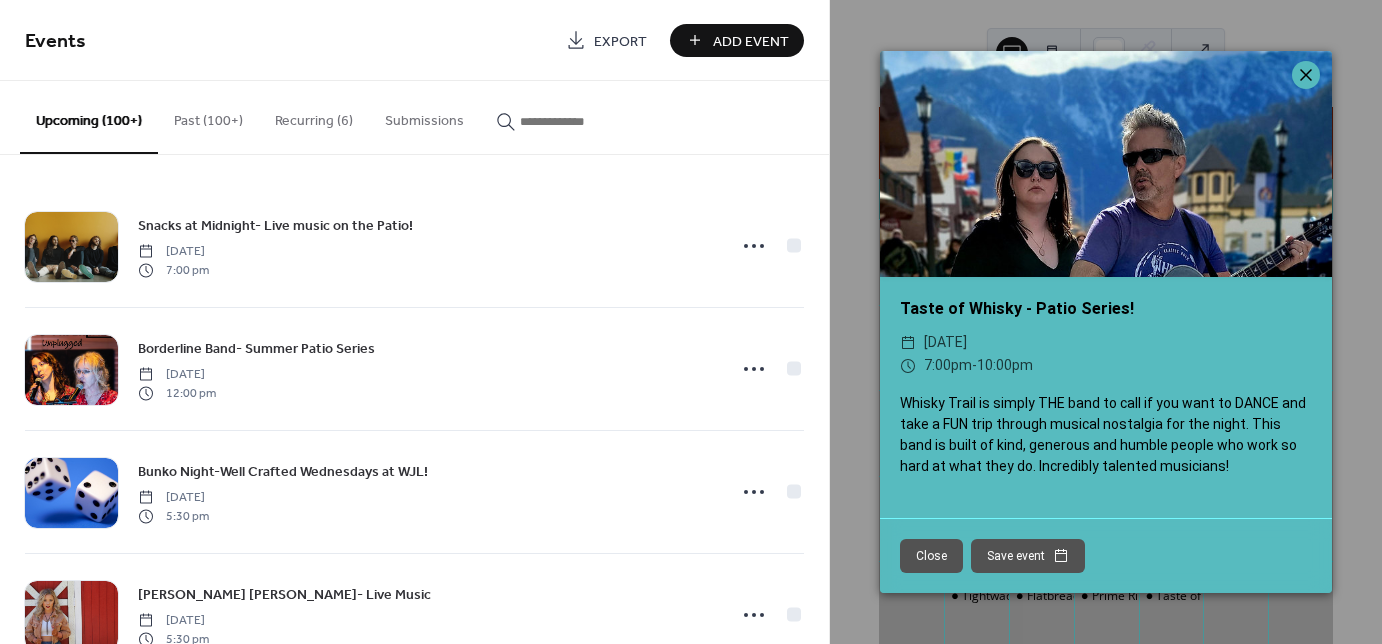 click 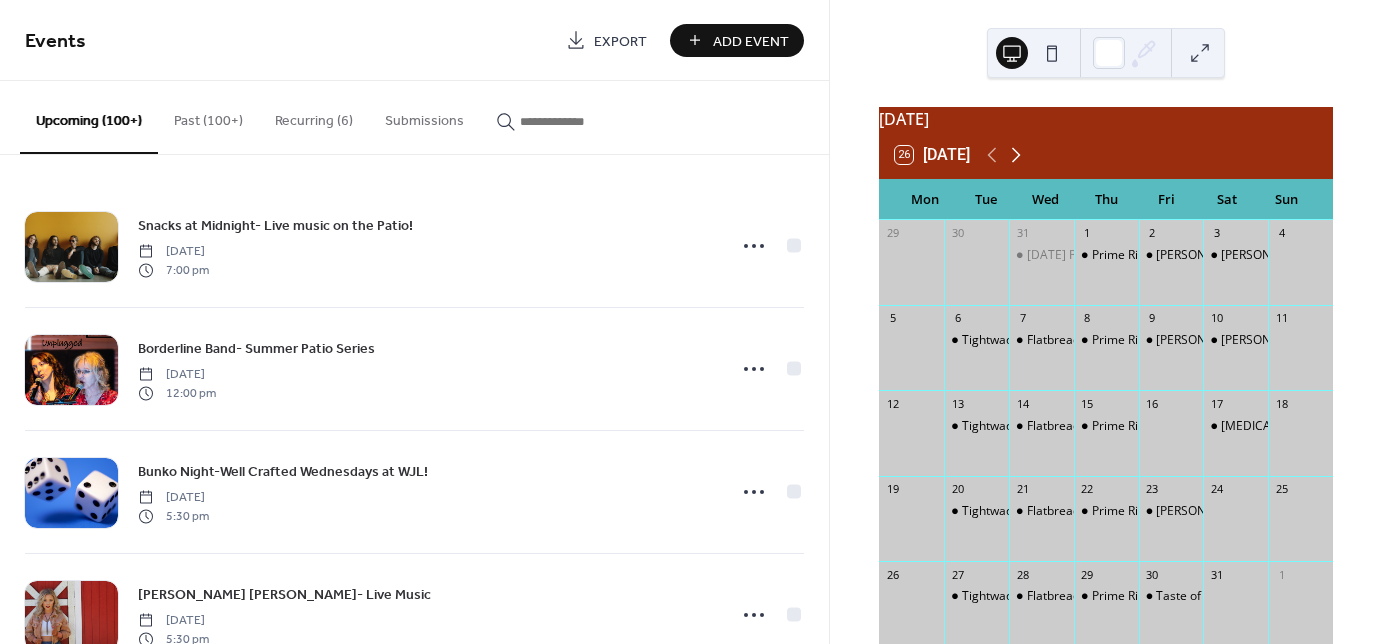 click 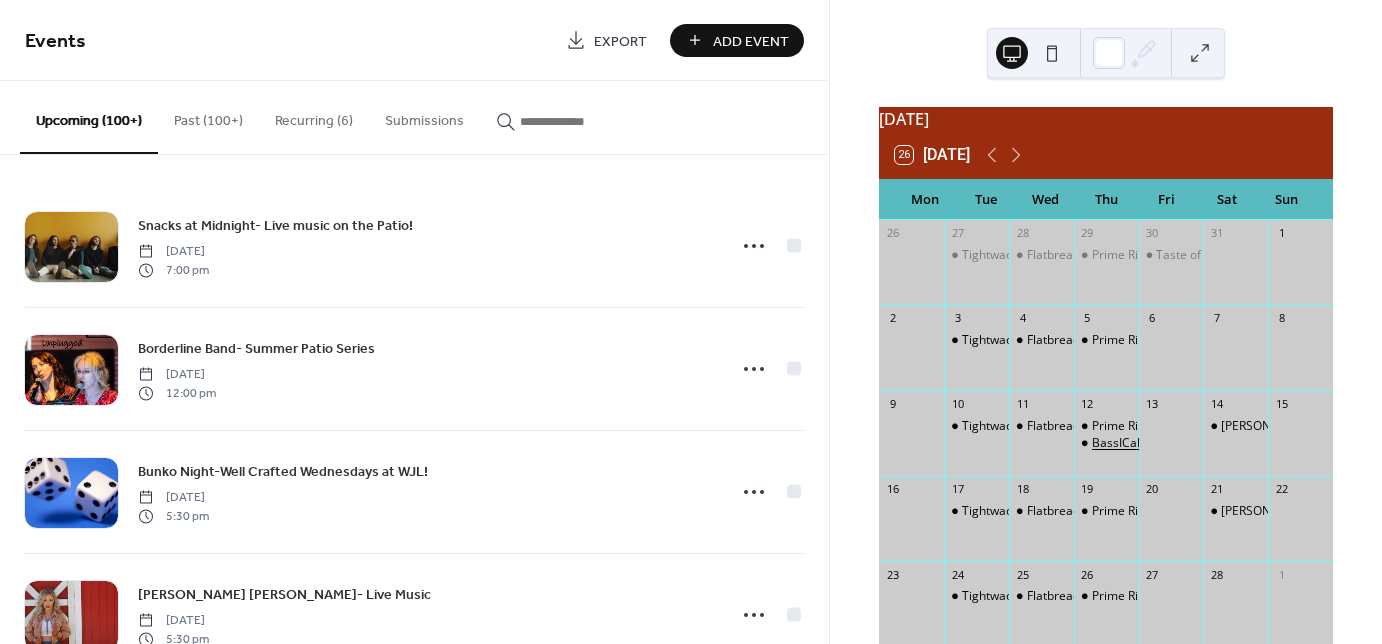 click on "BassICally (New)- Live Music" at bounding box center [1171, 443] 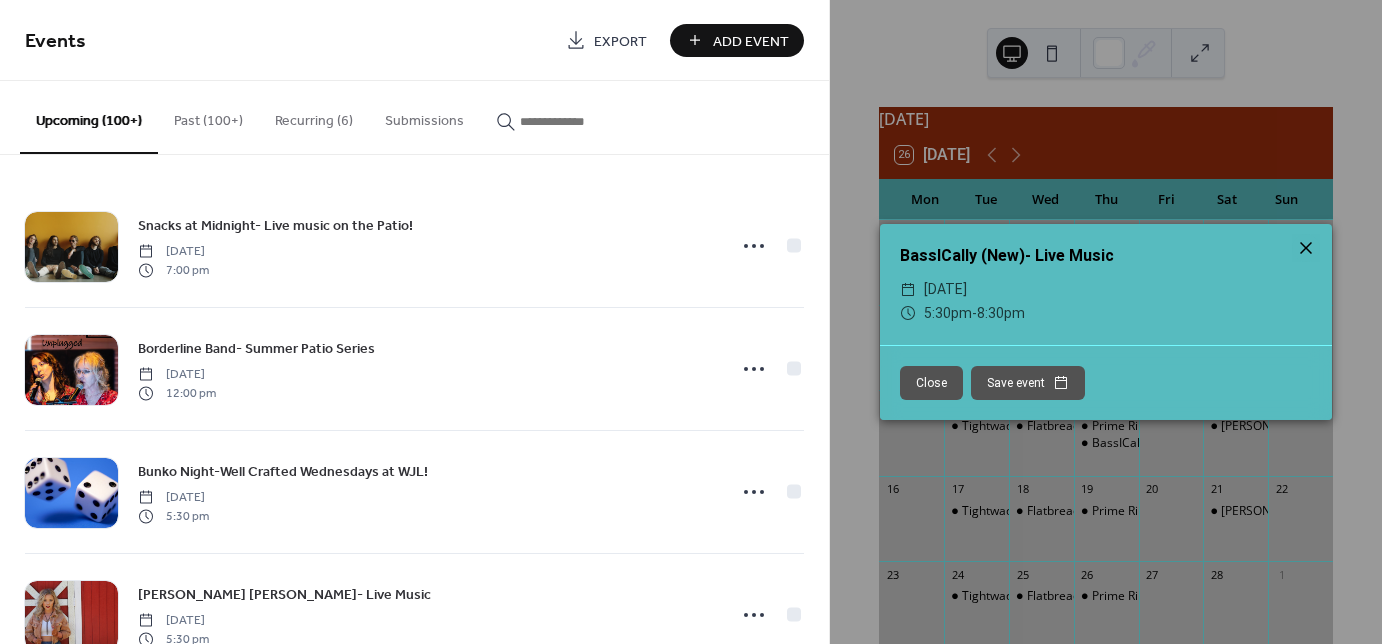 click 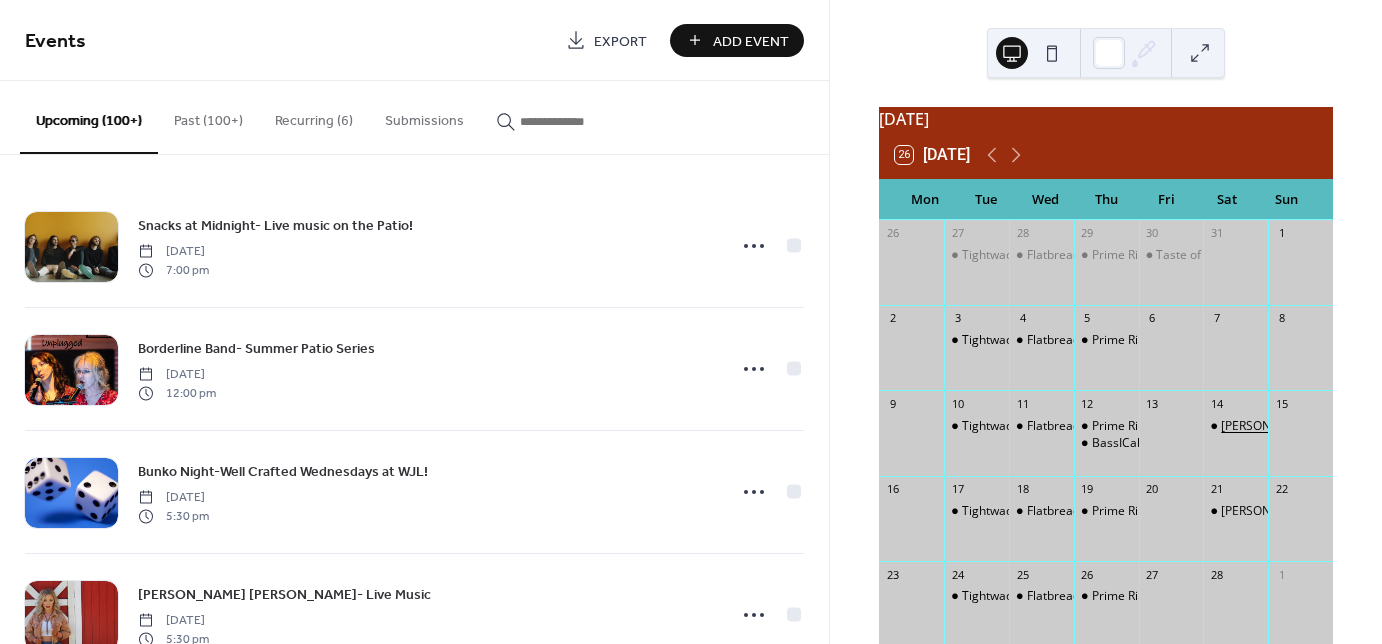click on "[PERSON_NAME]-Live Music" at bounding box center [1299, 426] 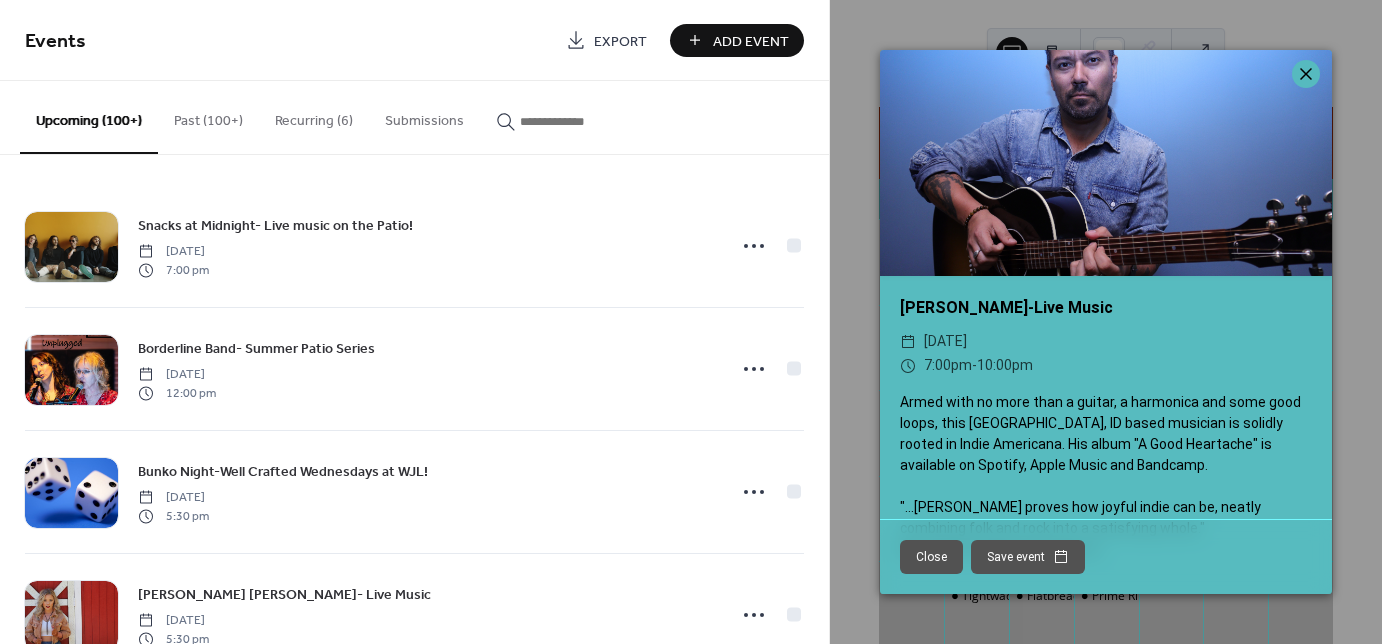 click 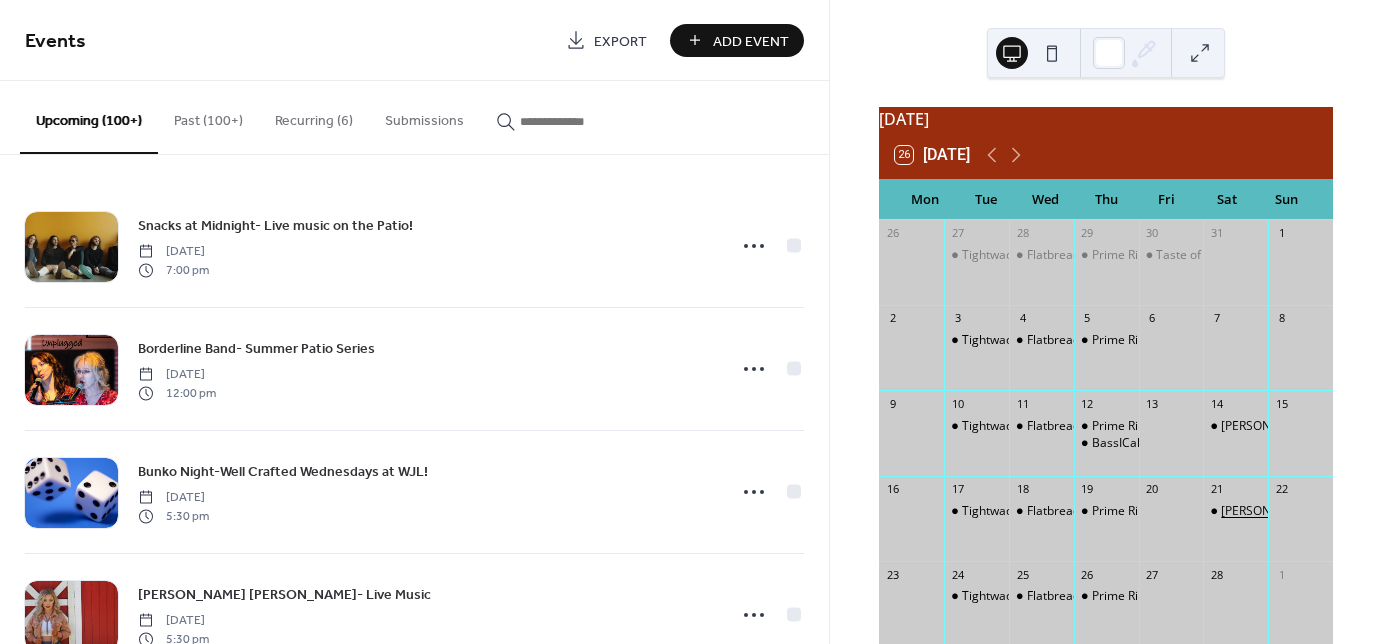 click on "[PERSON_NAME]- Live Music" at bounding box center [1300, 511] 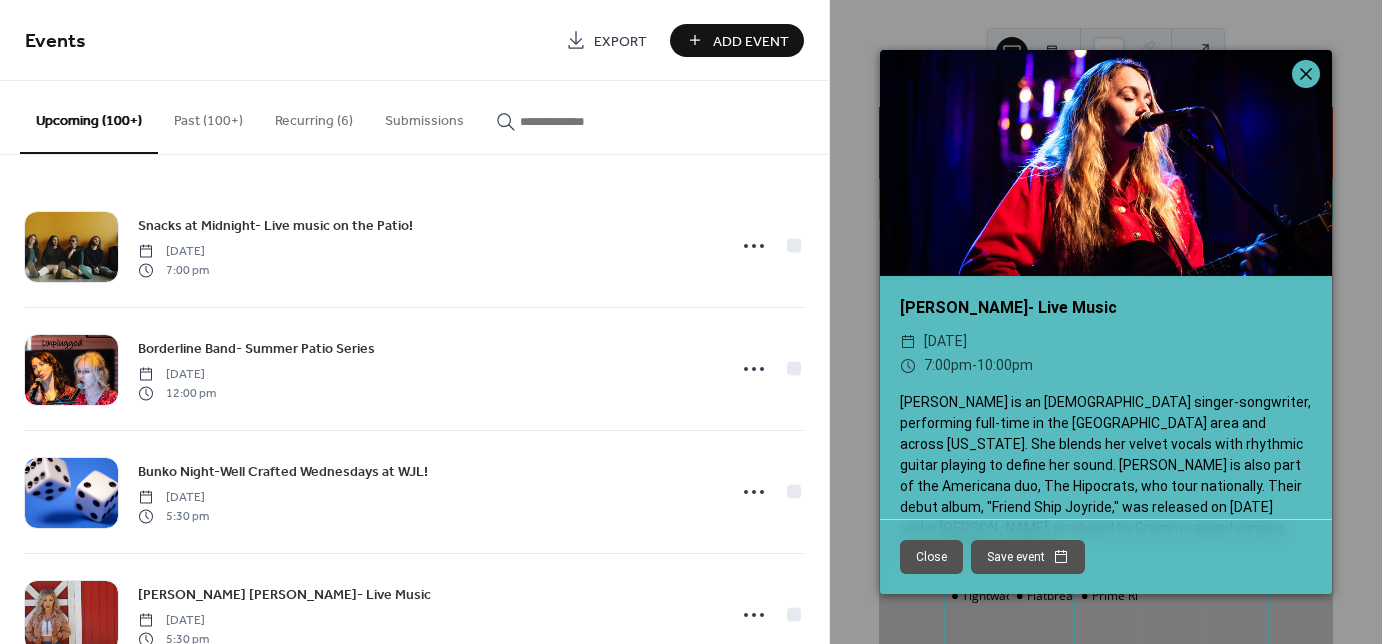click 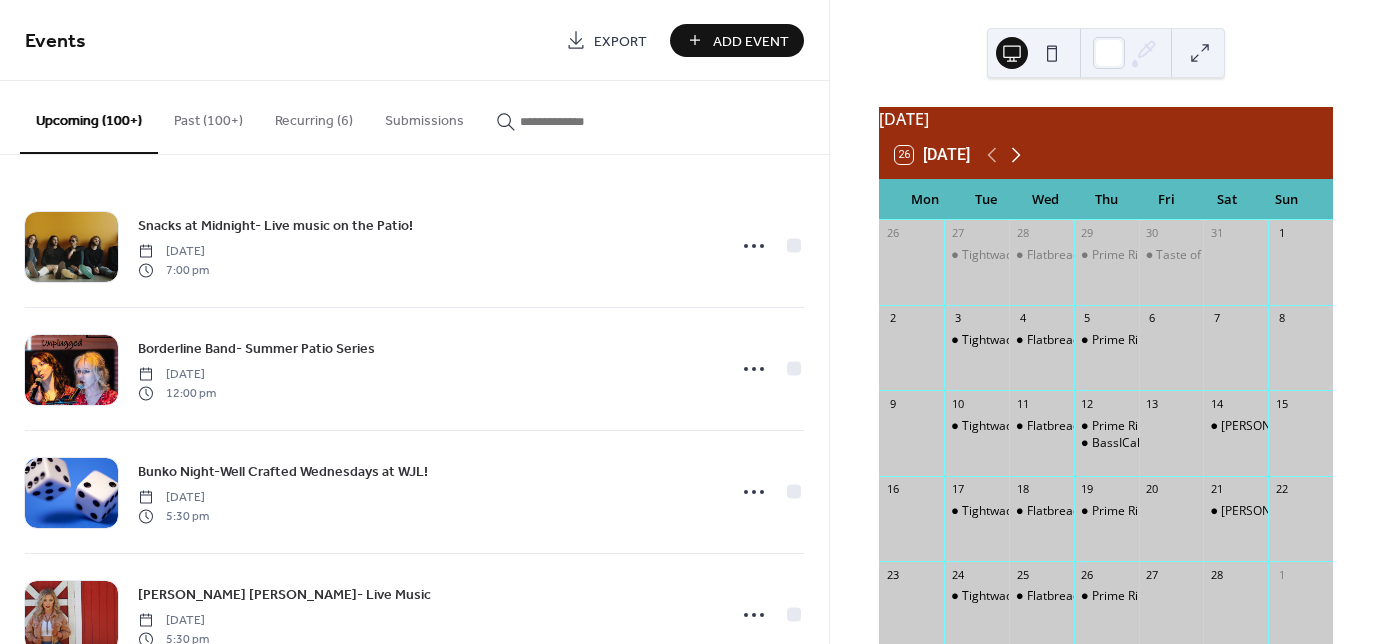click 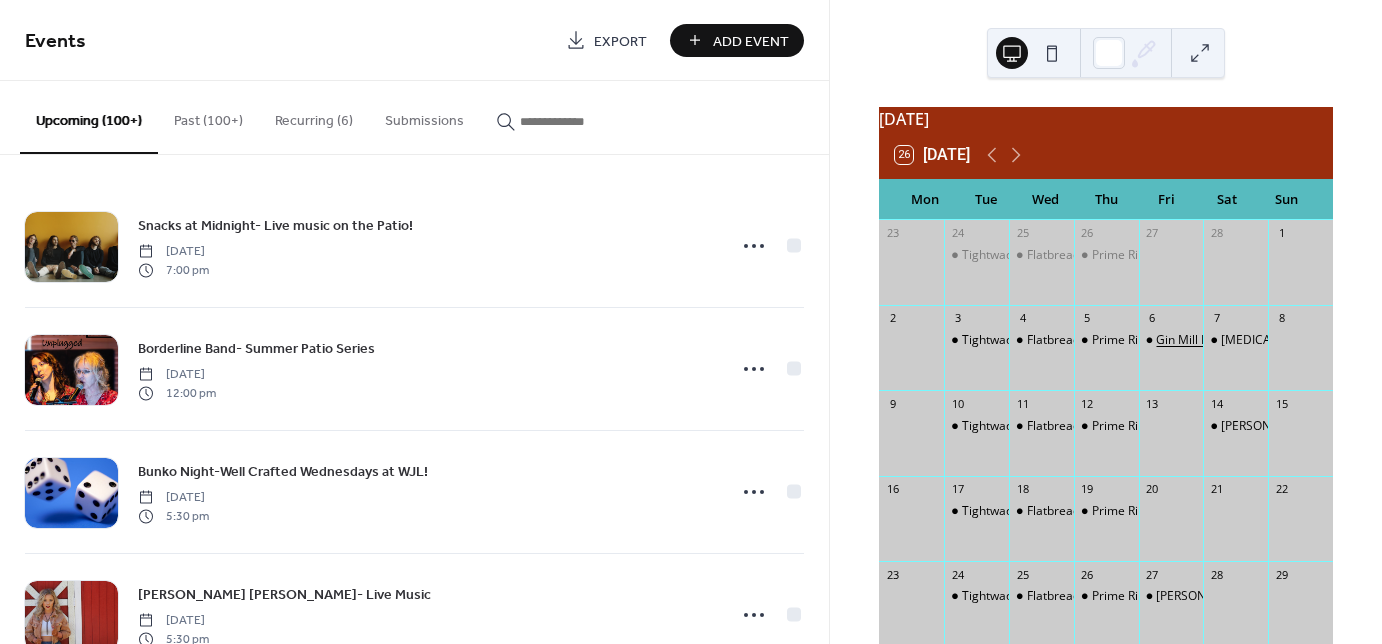 click on "Gin Mill Preacher- Live Music" at bounding box center (1236, 340) 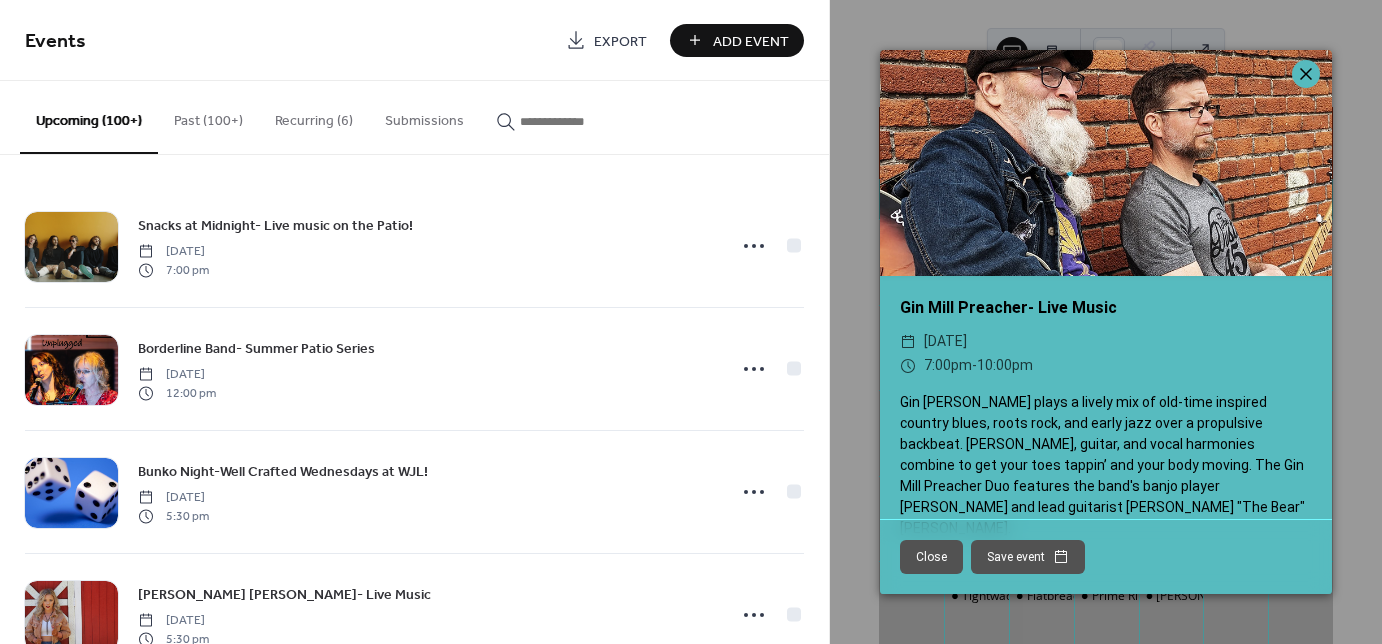 click 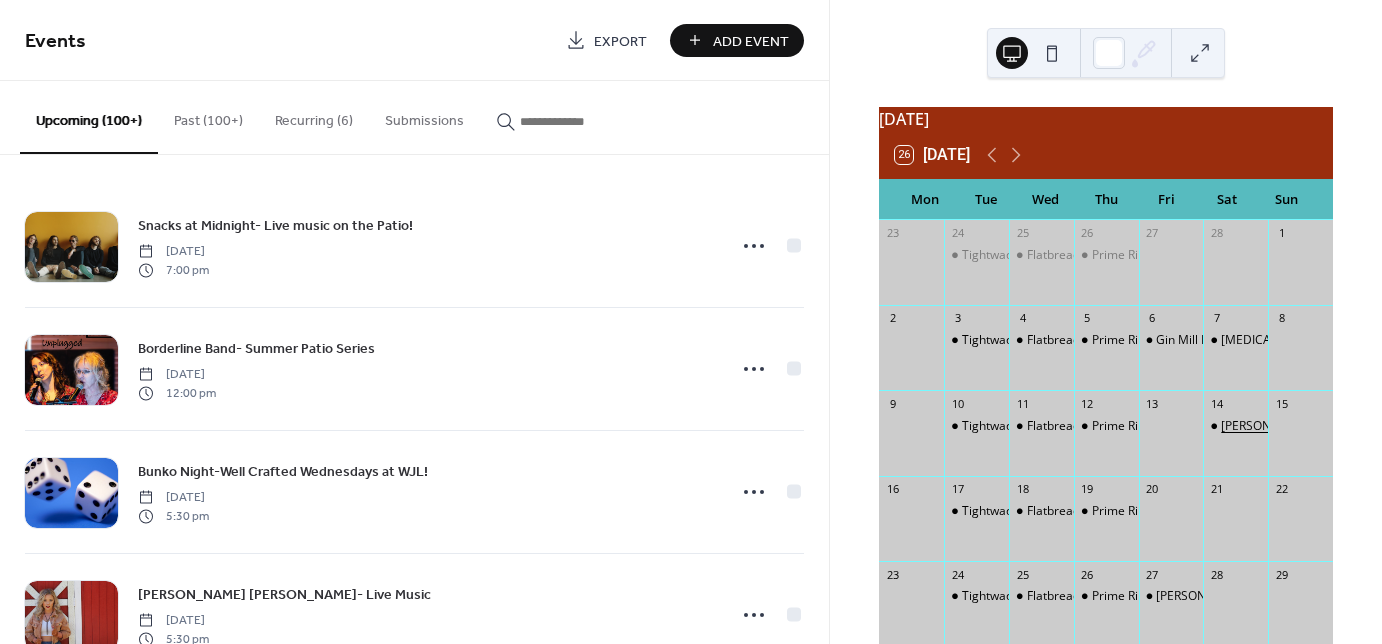 click on "[PERSON_NAME]- Live Music" at bounding box center [1300, 426] 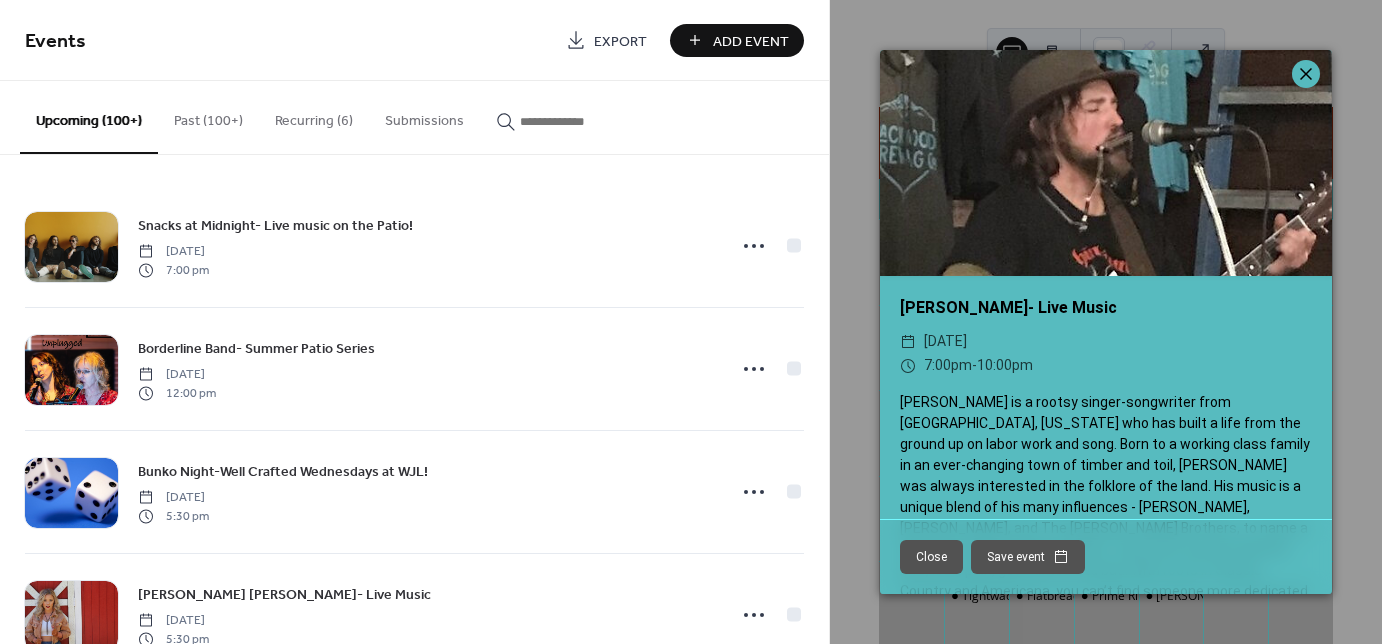 click 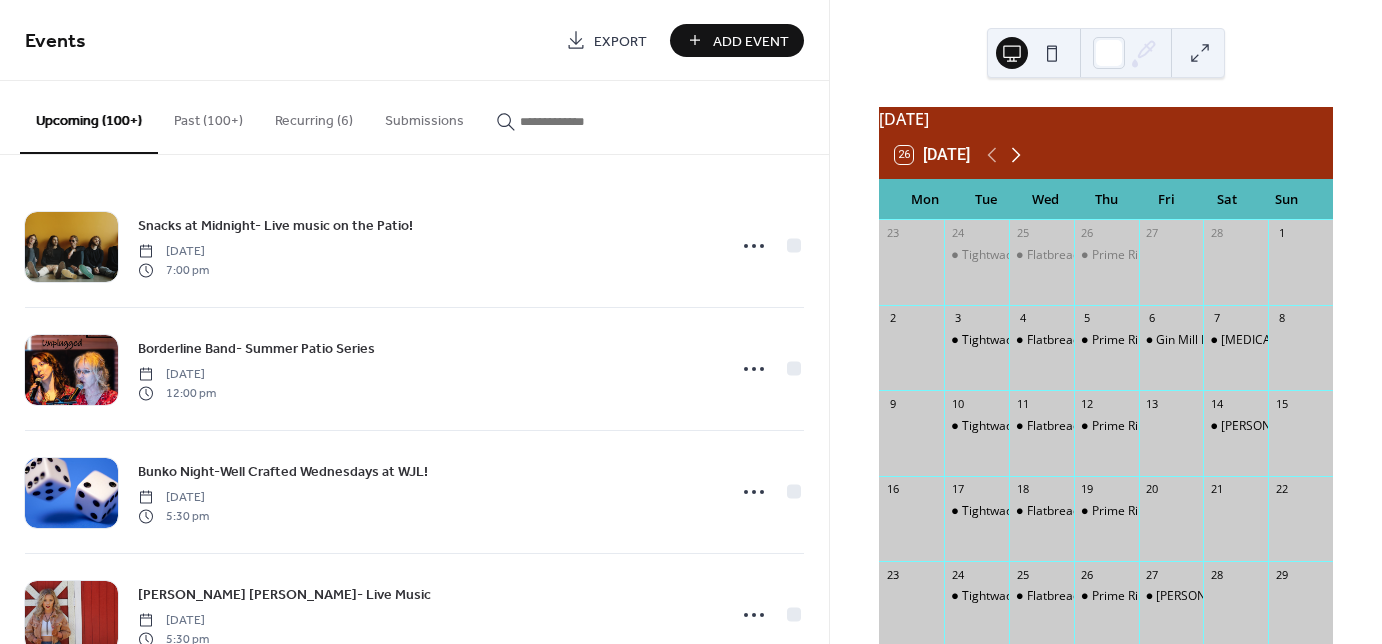 click 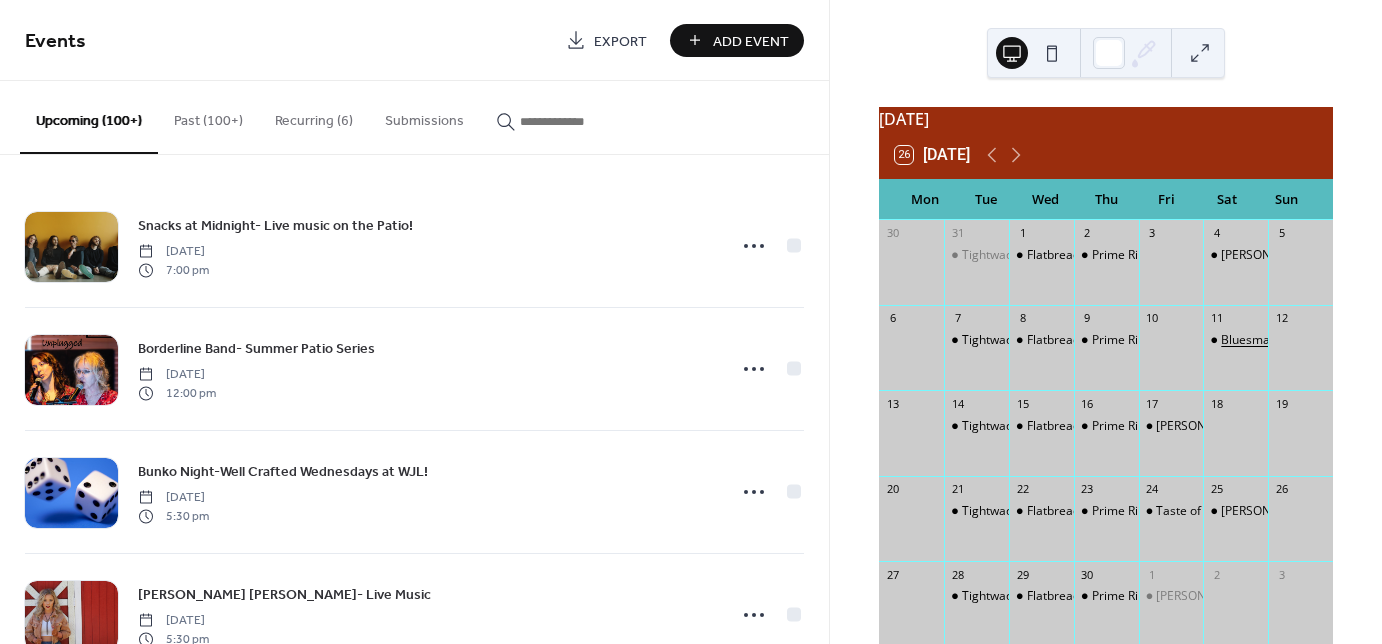 click on "Bluesman [PERSON_NAME]- Live Music!" at bounding box center (1331, 340) 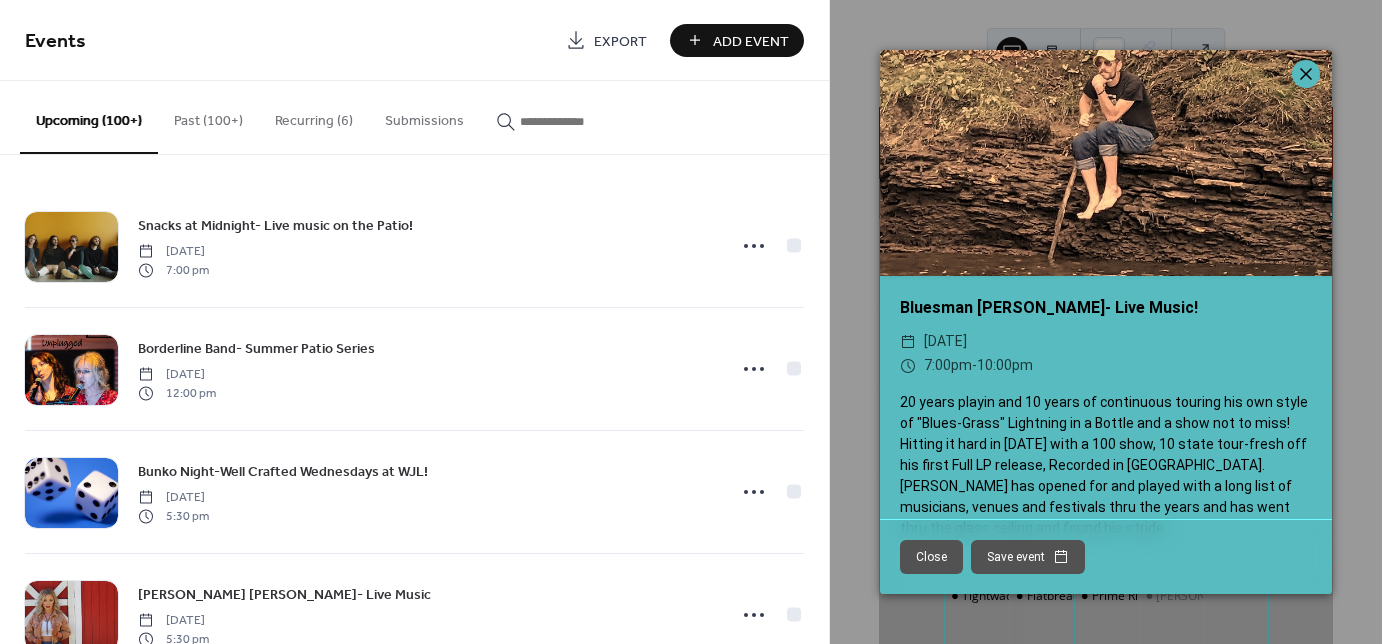 click 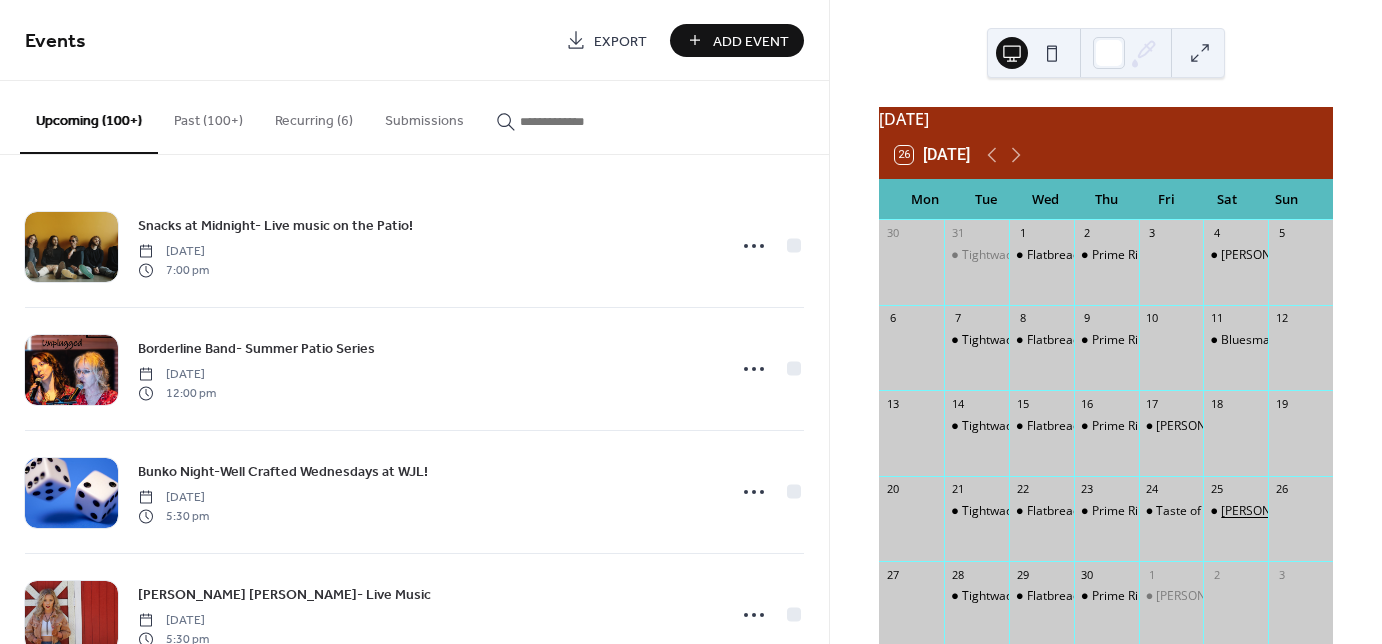 click on "[PERSON_NAME]- Live Music" at bounding box center [1300, 511] 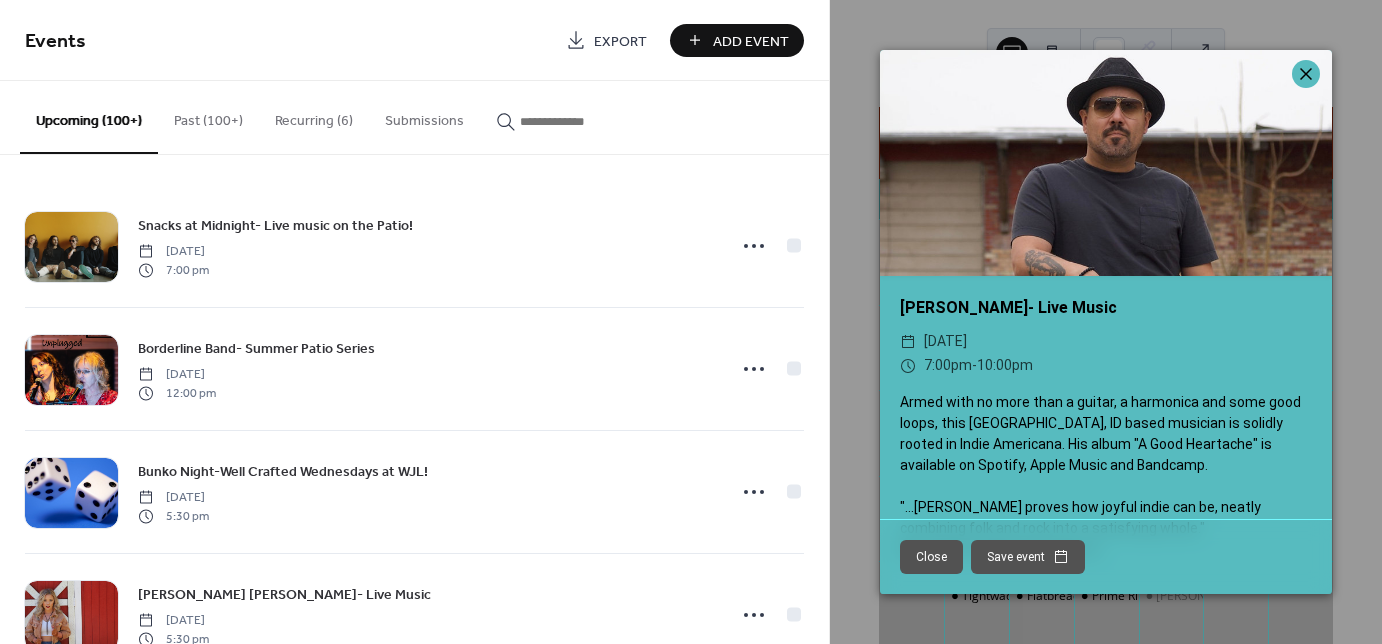 click 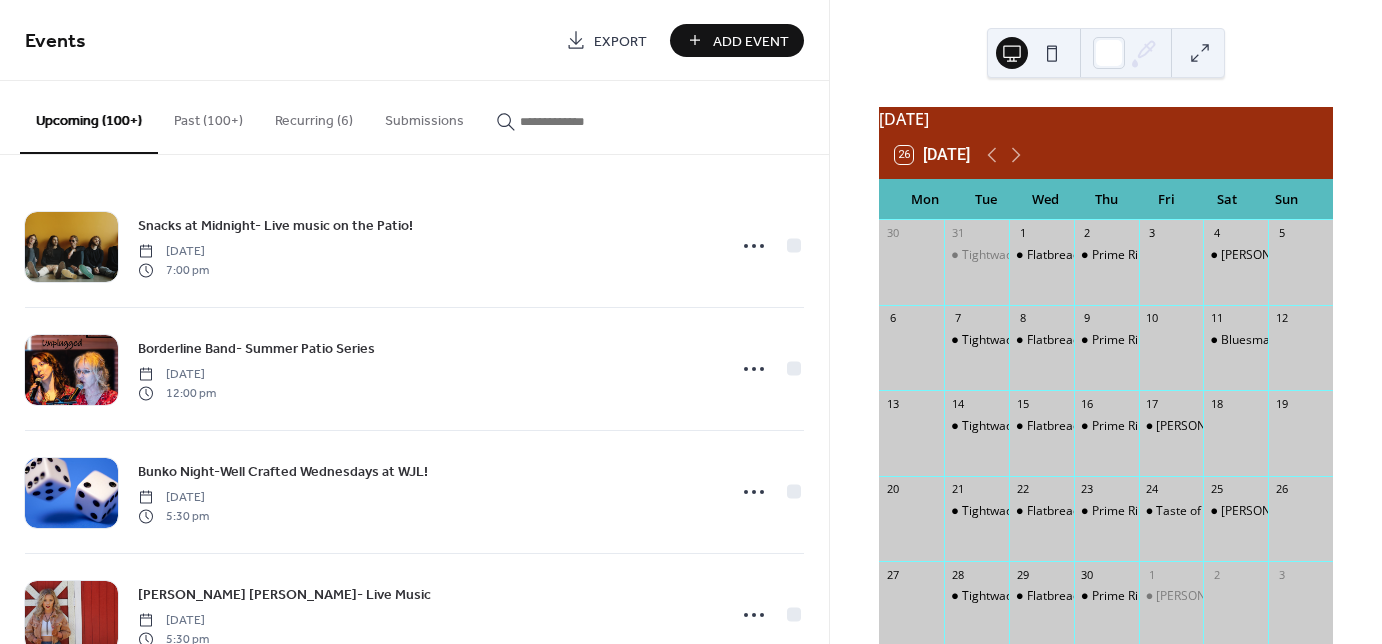 click on "[PERSON_NAME]- Live Music" at bounding box center (1171, 613) 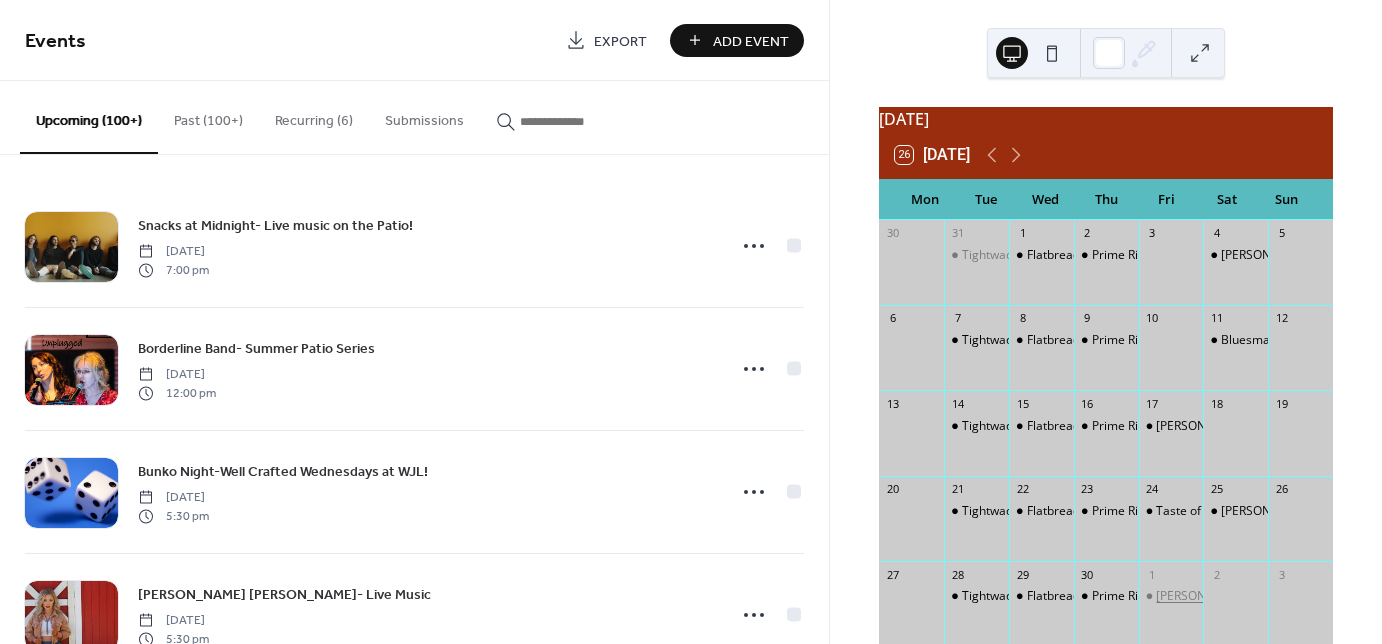click on "[PERSON_NAME]- Live Music" at bounding box center (1235, 596) 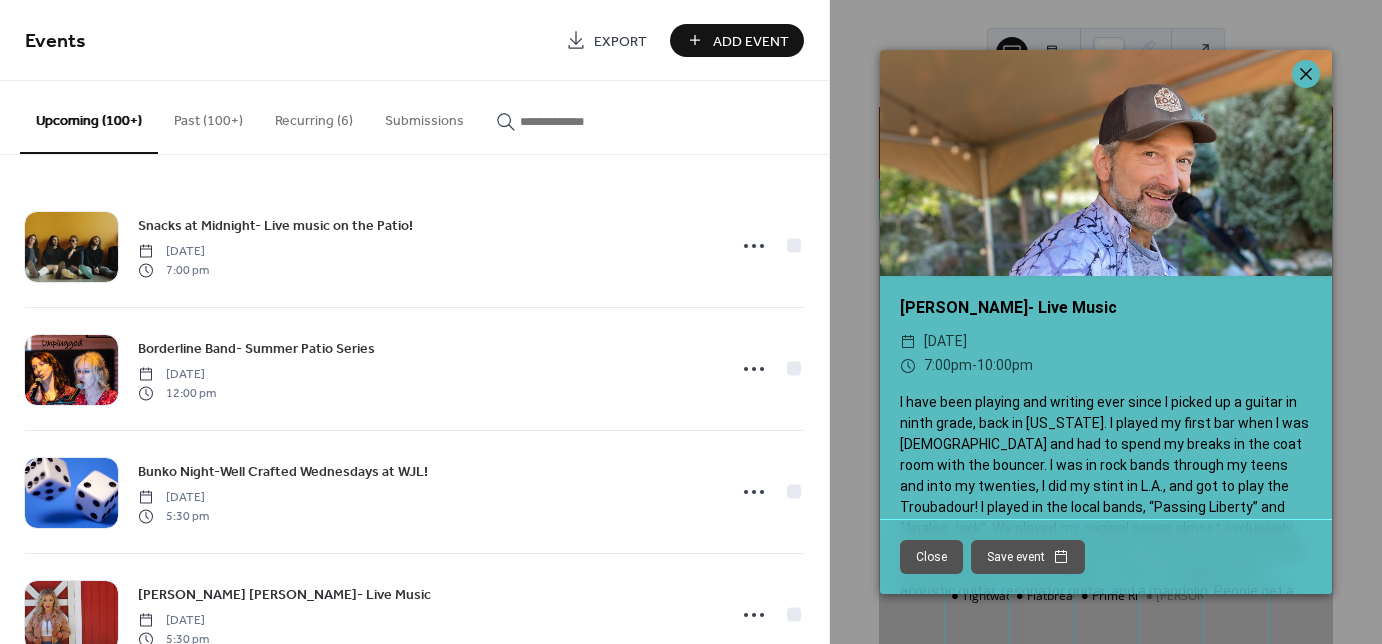click 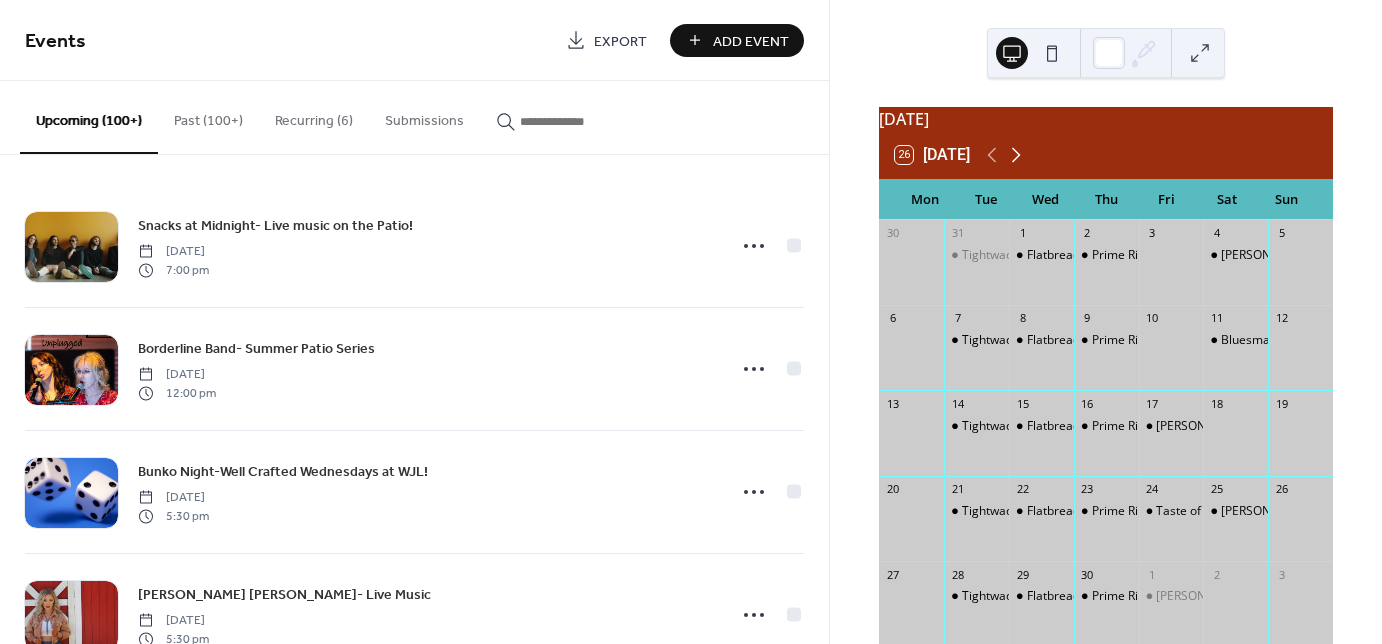 click 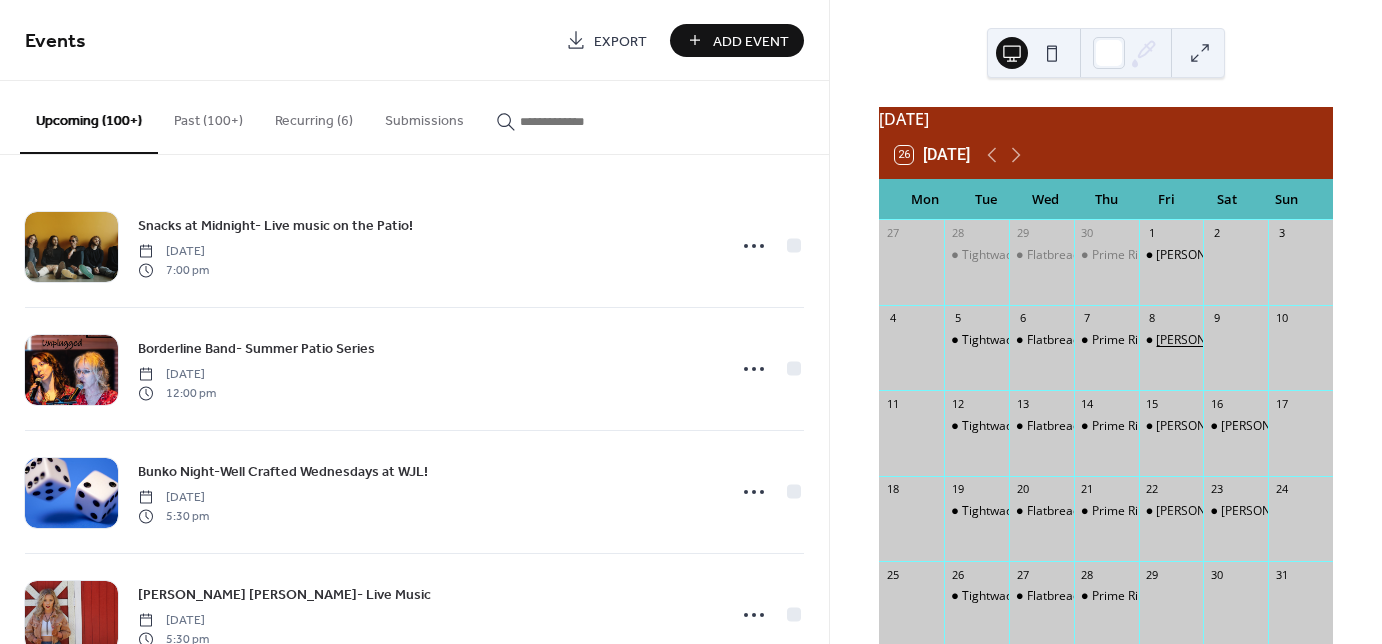 click on "[PERSON_NAME] (New)- Live Music!" at bounding box center [1255, 340] 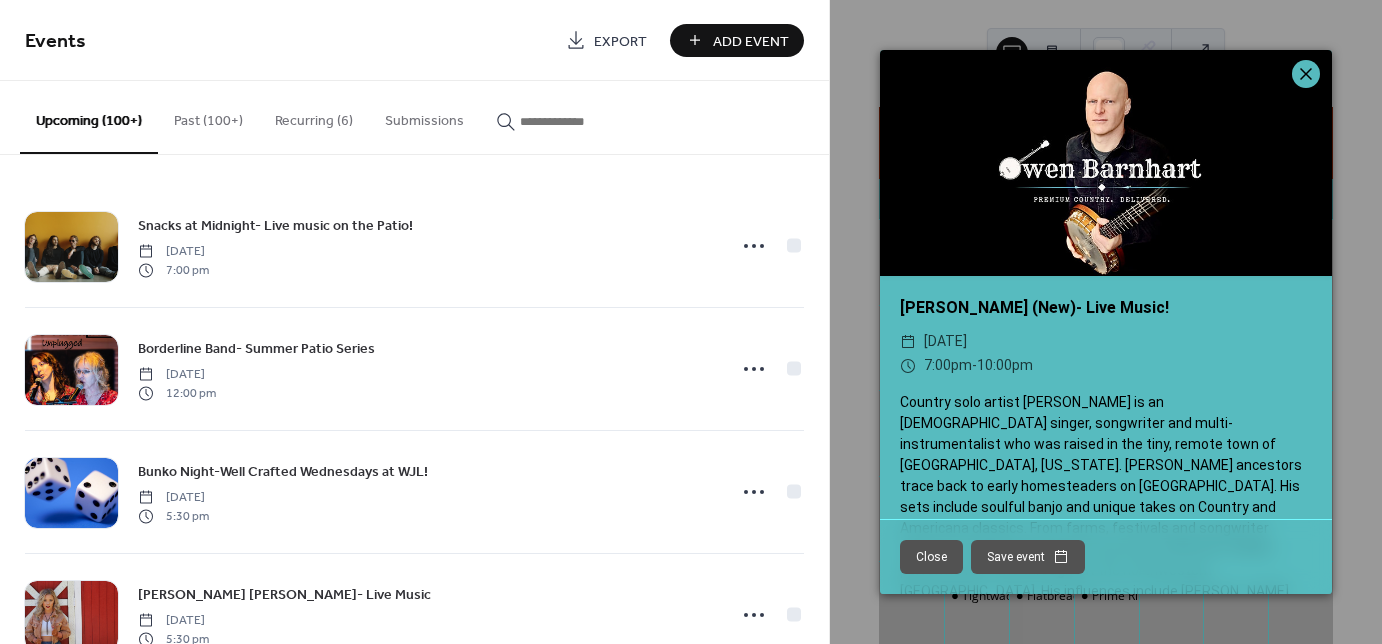 click 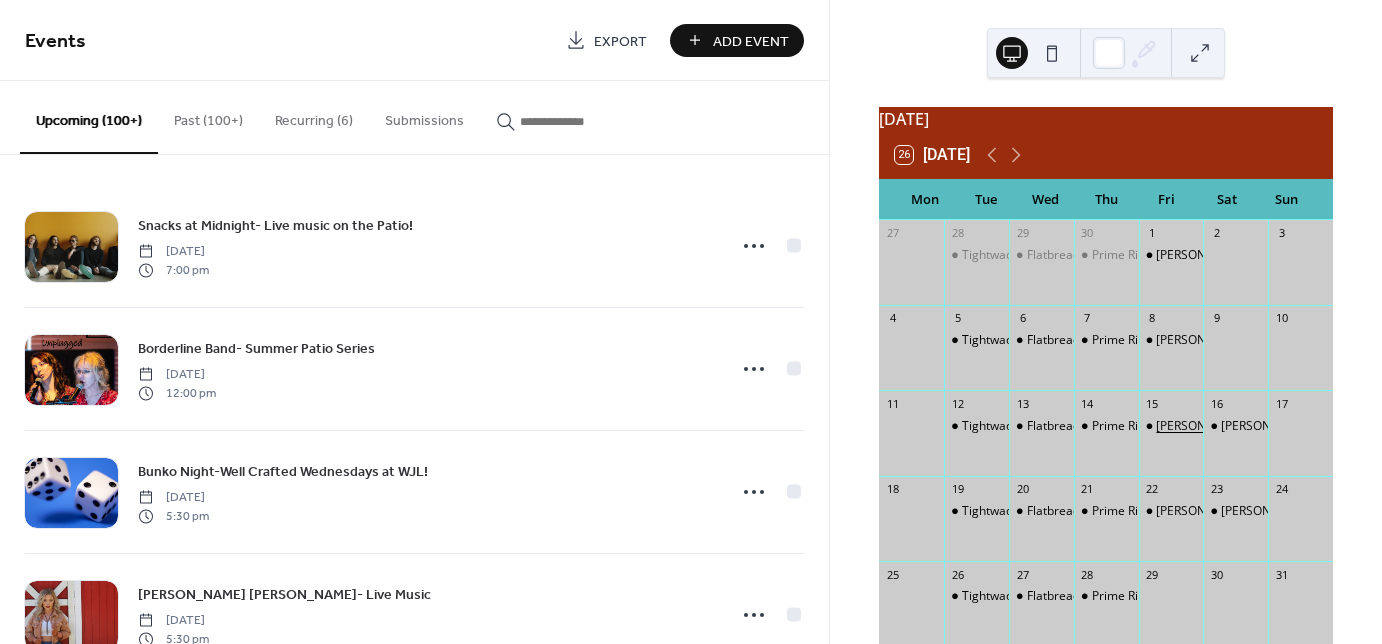 click on "[PERSON_NAME]- Live Music" at bounding box center [1235, 426] 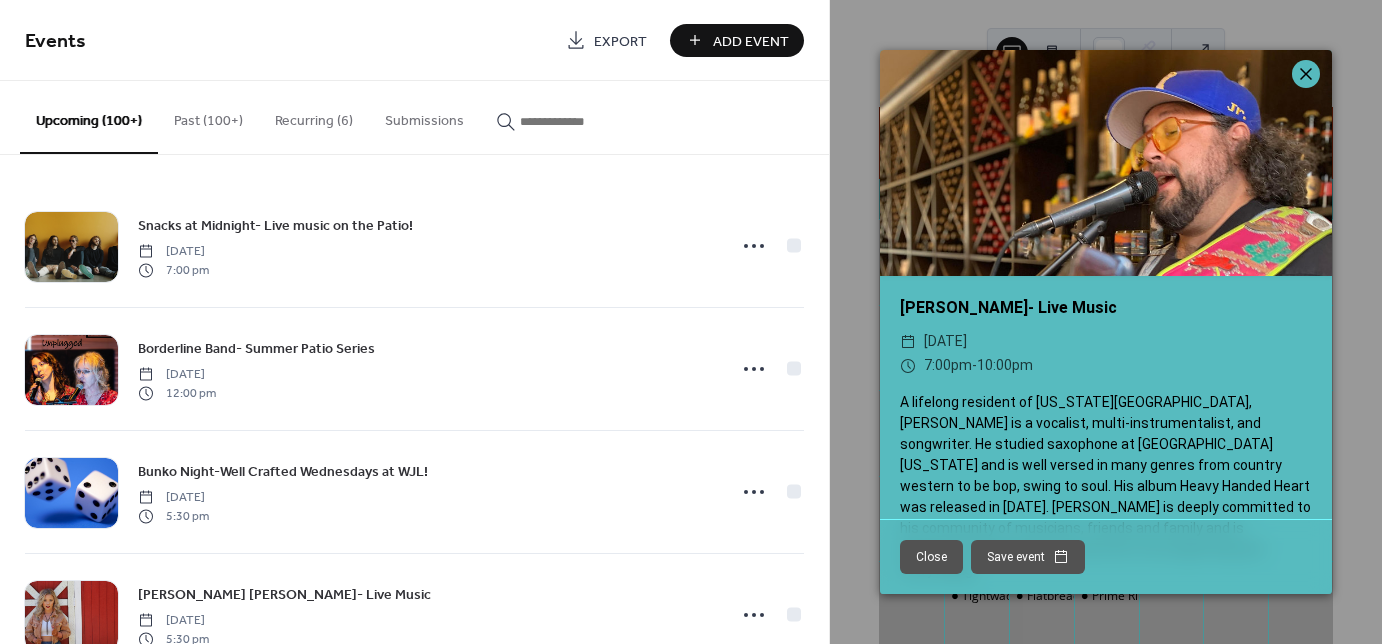 click 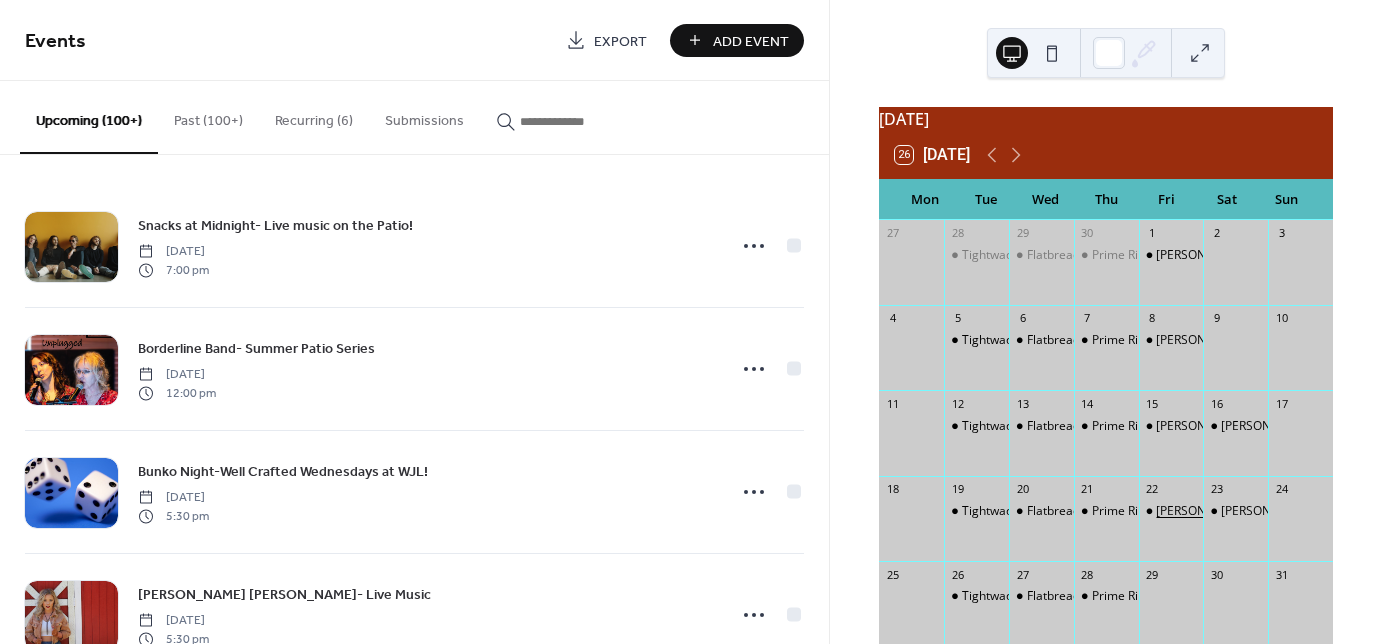 click on "[PERSON_NAME] B Freedom- Live Music" at bounding box center (1267, 511) 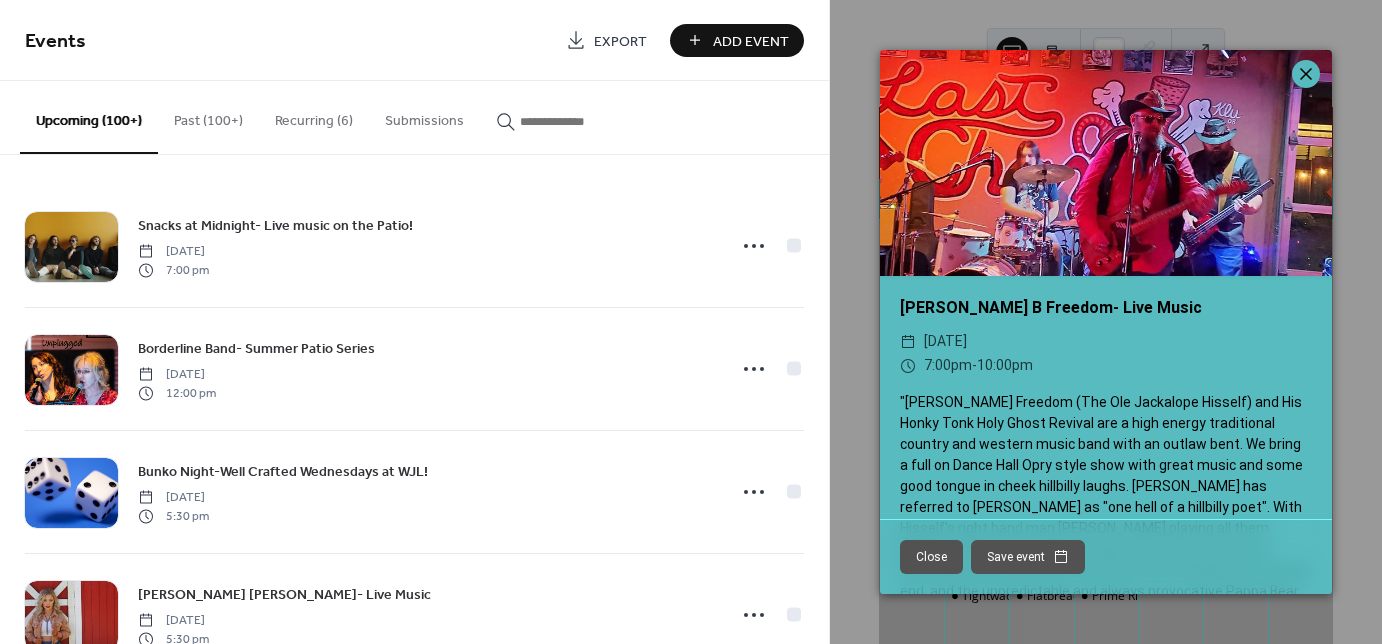 click 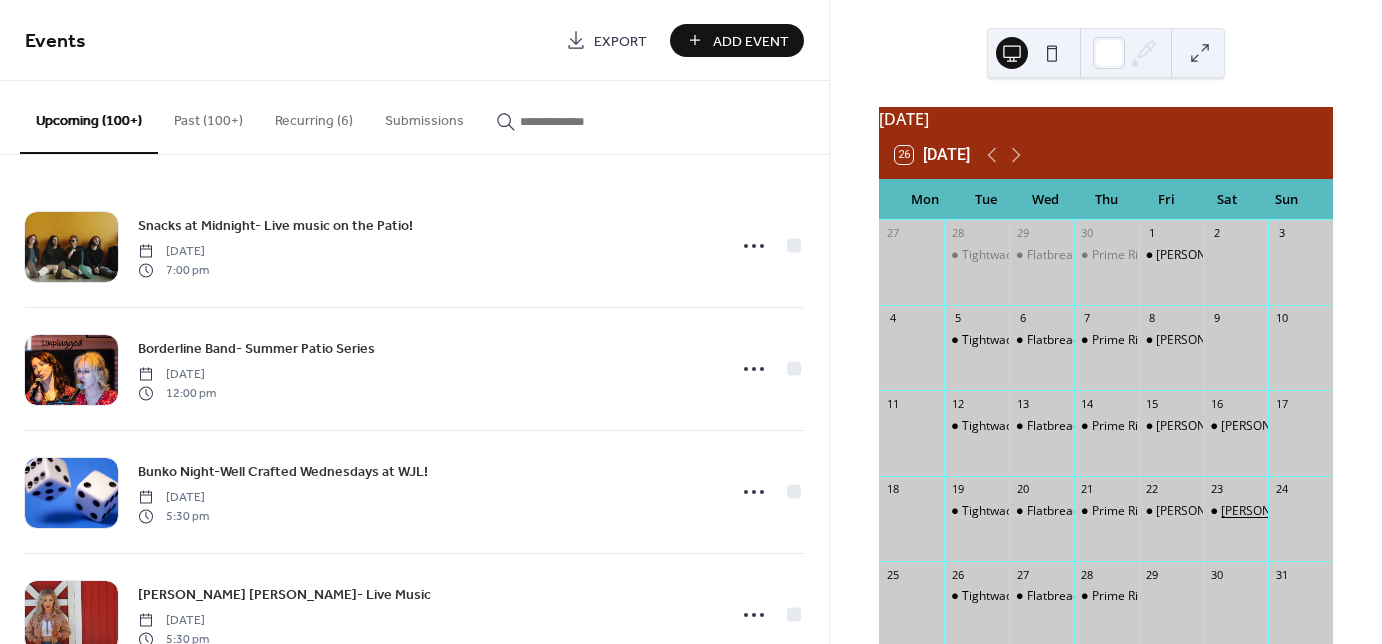 click on "[PERSON_NAME] [PERSON_NAME] (New)- Live Music" at bounding box center [1367, 511] 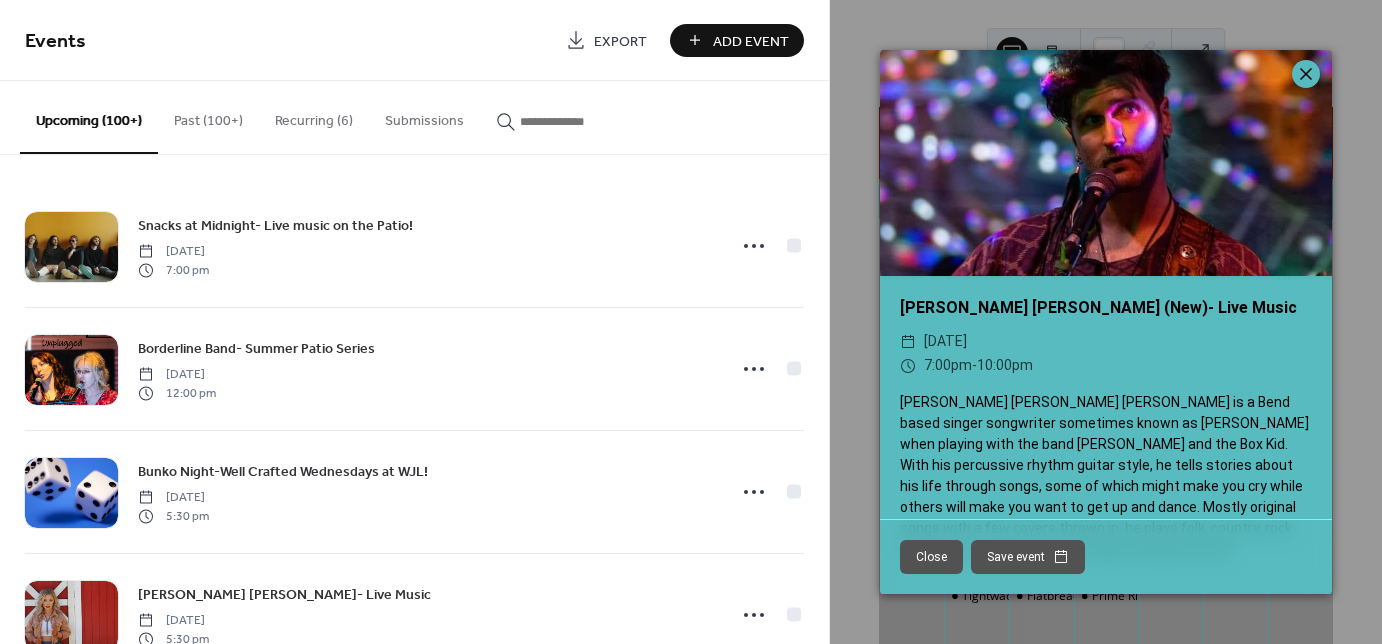 click 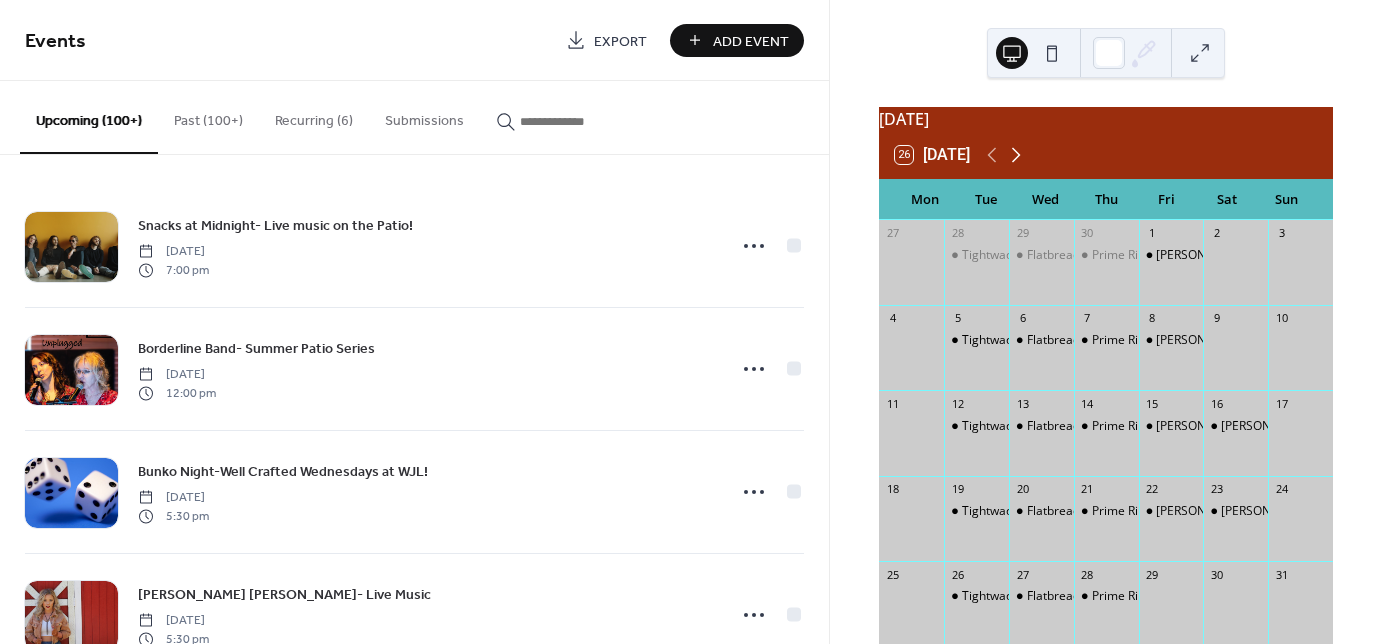 click 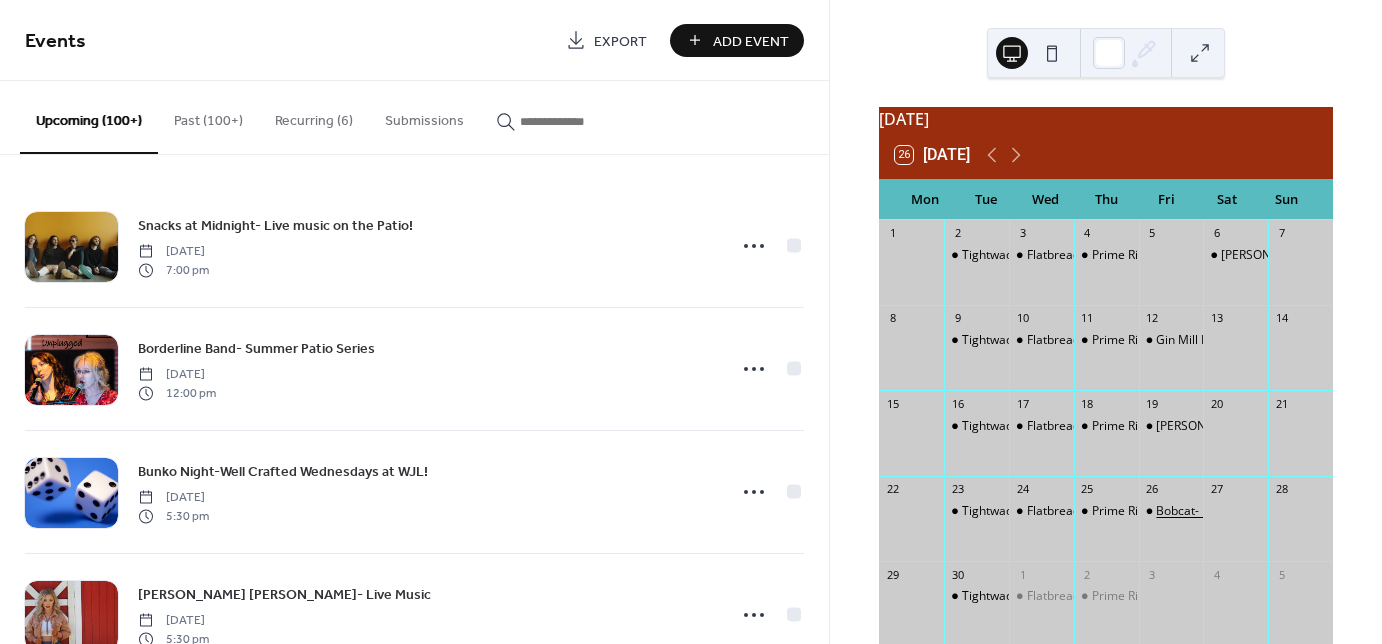 click on "Bobcat- Live Music" at bounding box center (1208, 511) 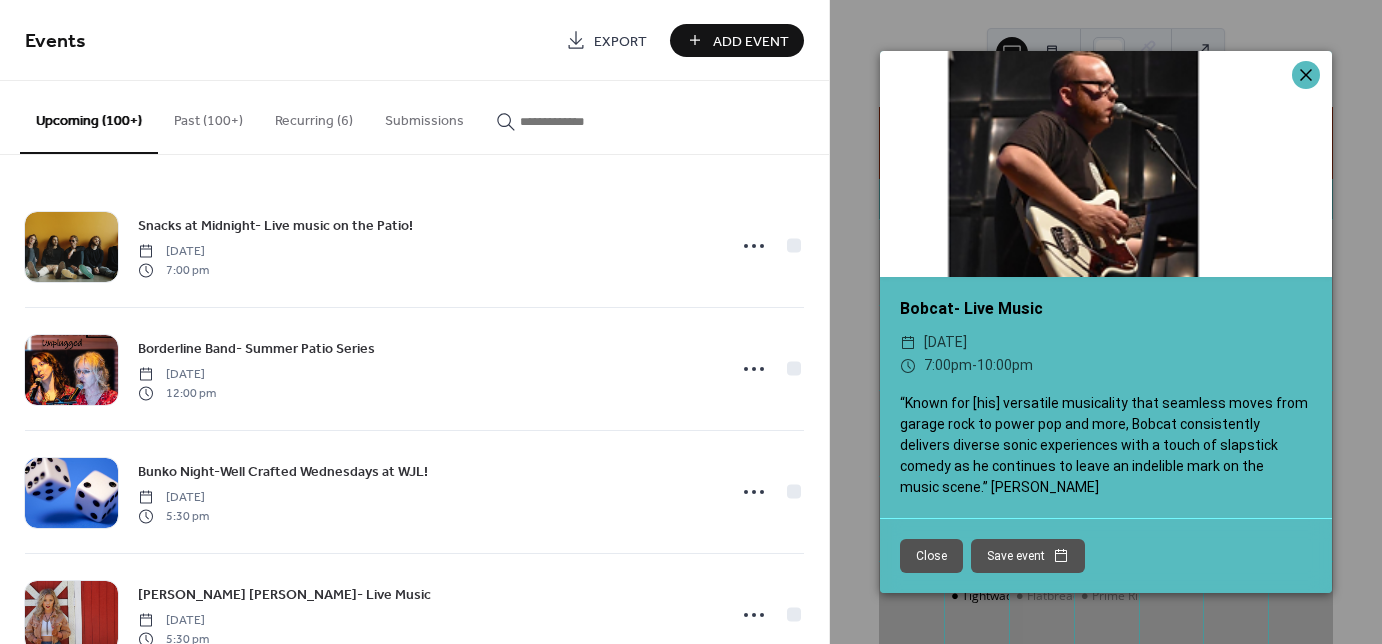 click 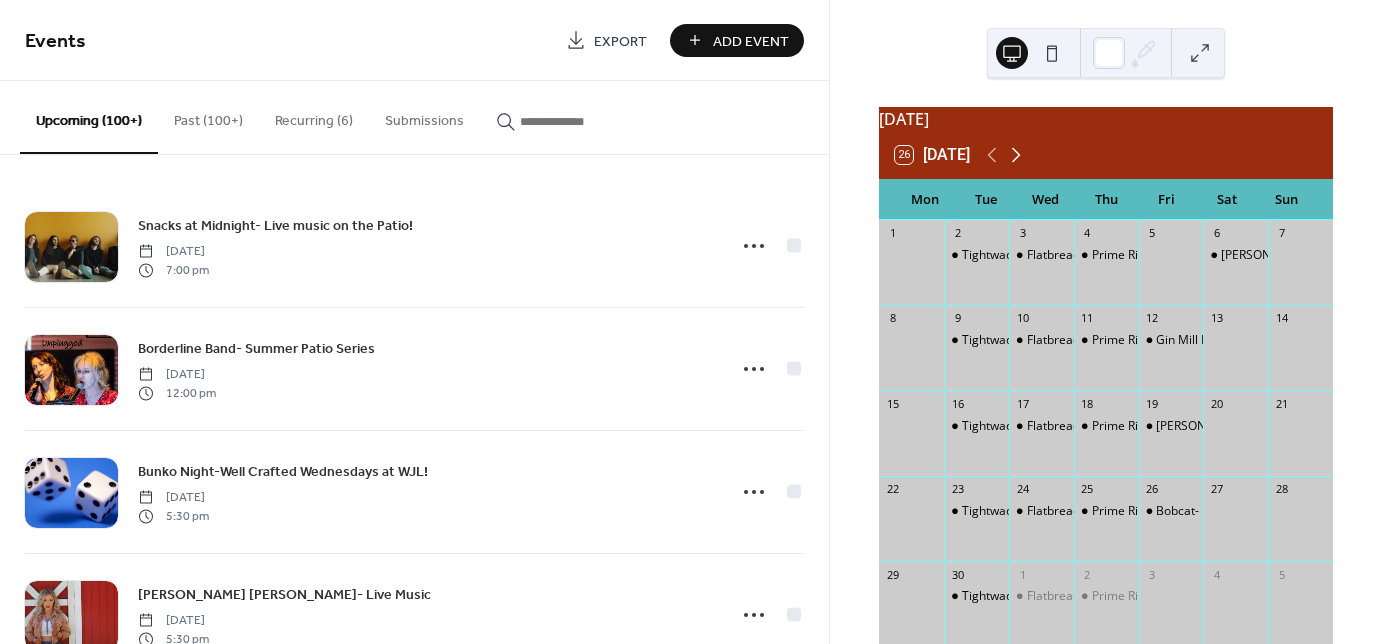 click 